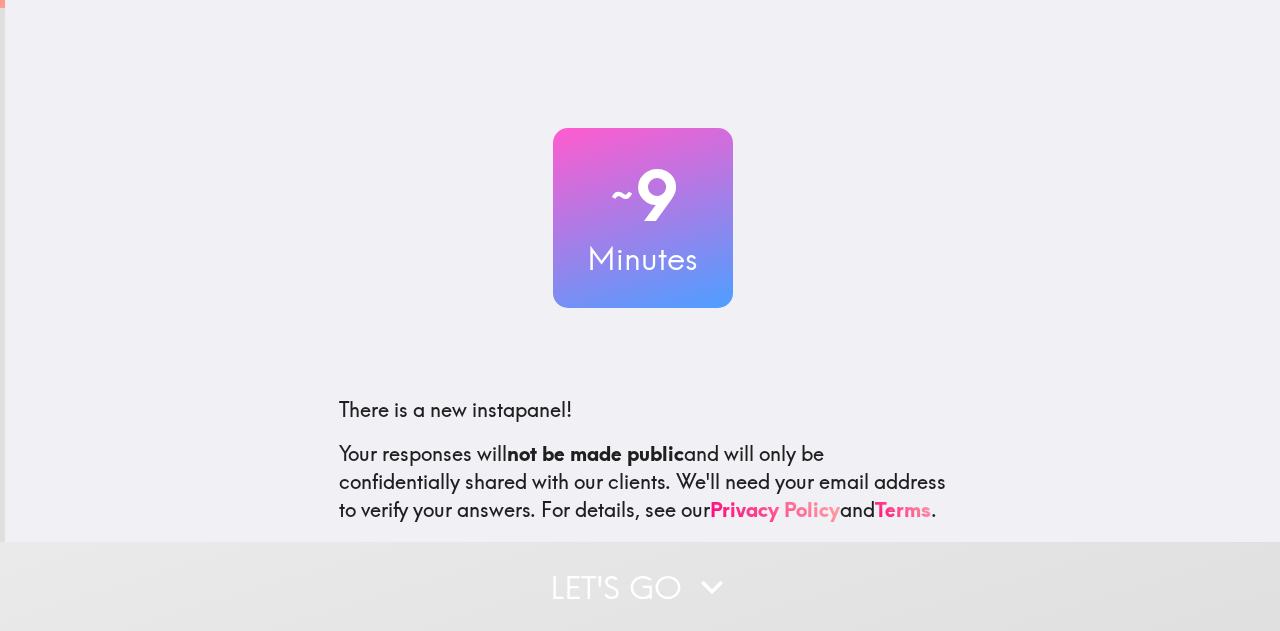 scroll, scrollTop: 0, scrollLeft: 0, axis: both 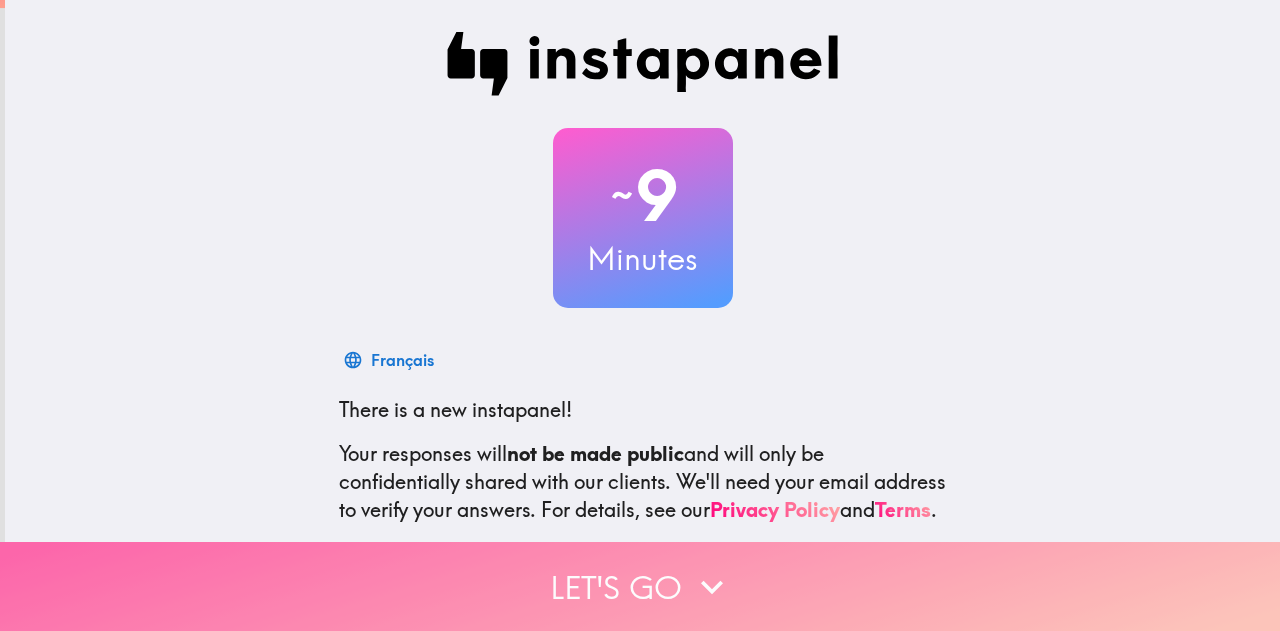 click on "Let's go" at bounding box center (640, 586) 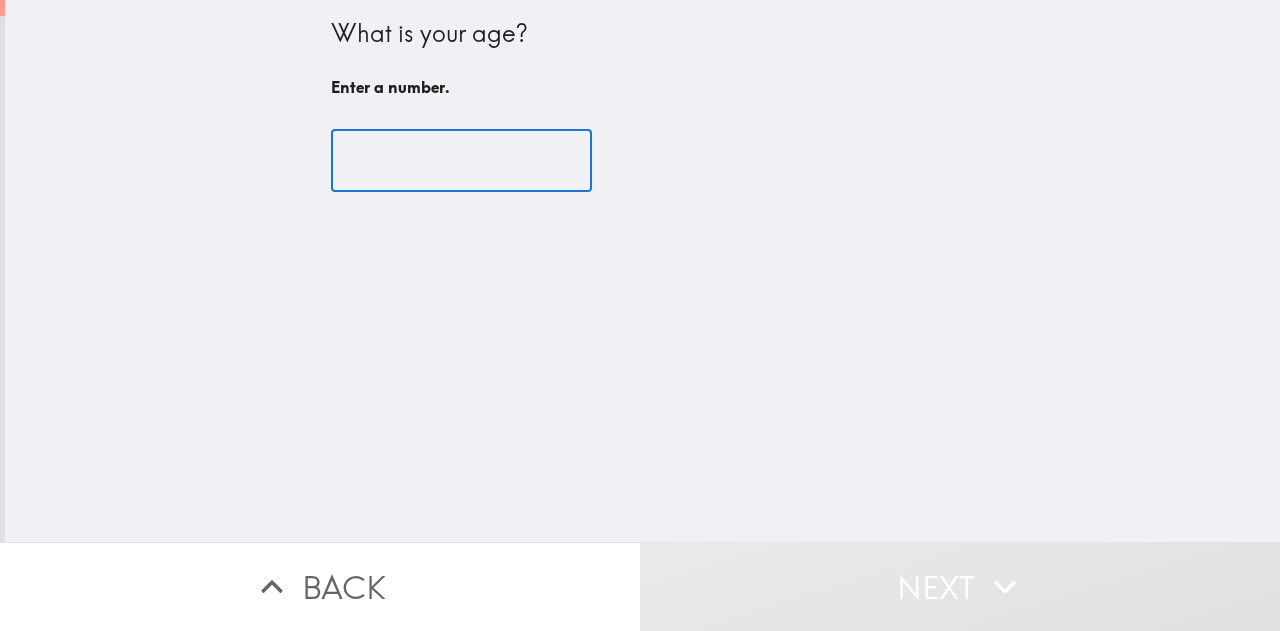 click at bounding box center (461, 161) 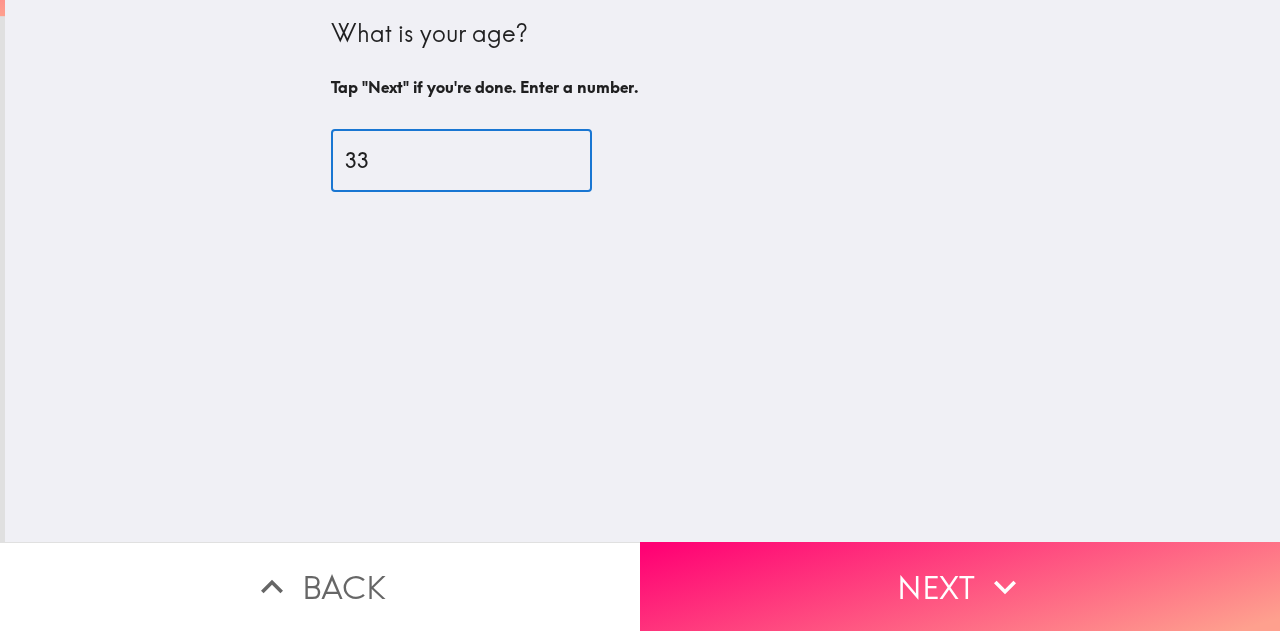 type on "33" 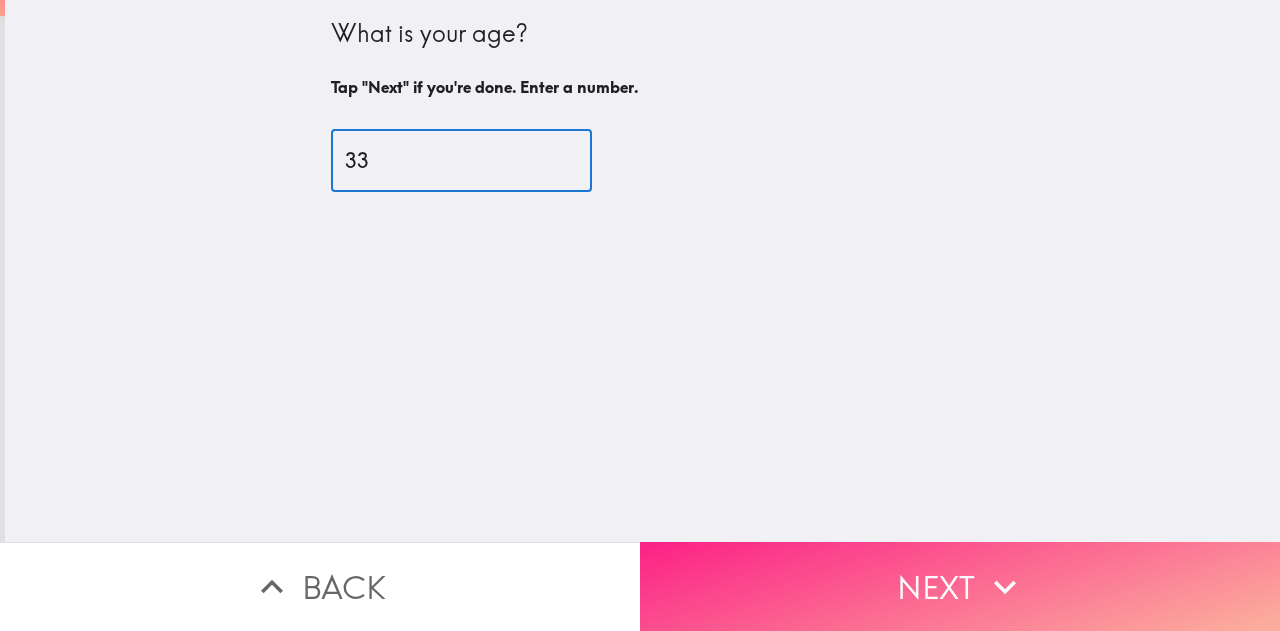 click on "Next" at bounding box center [960, 586] 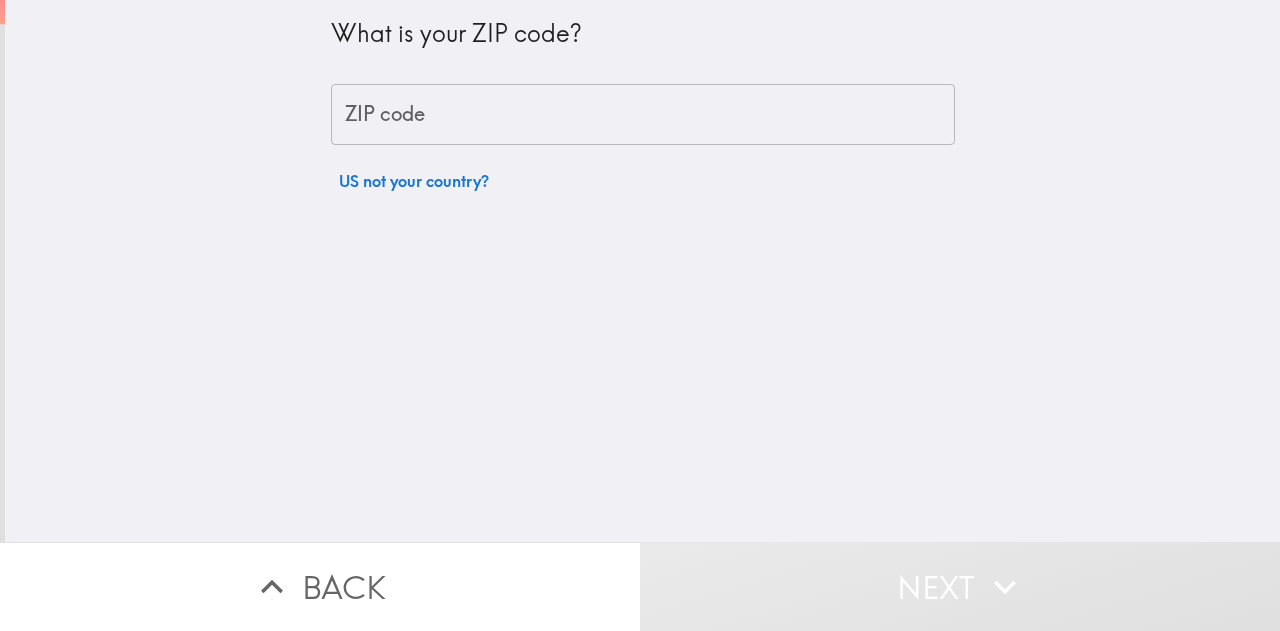 click on "ZIP code" at bounding box center (643, 115) 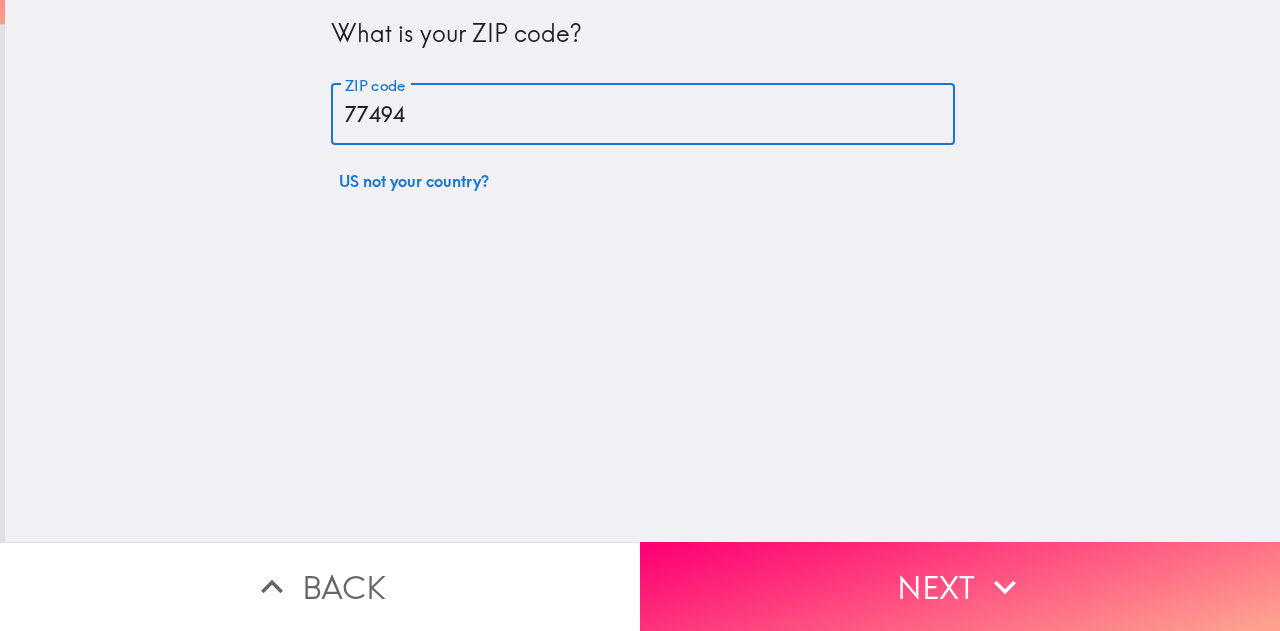 type on "77494" 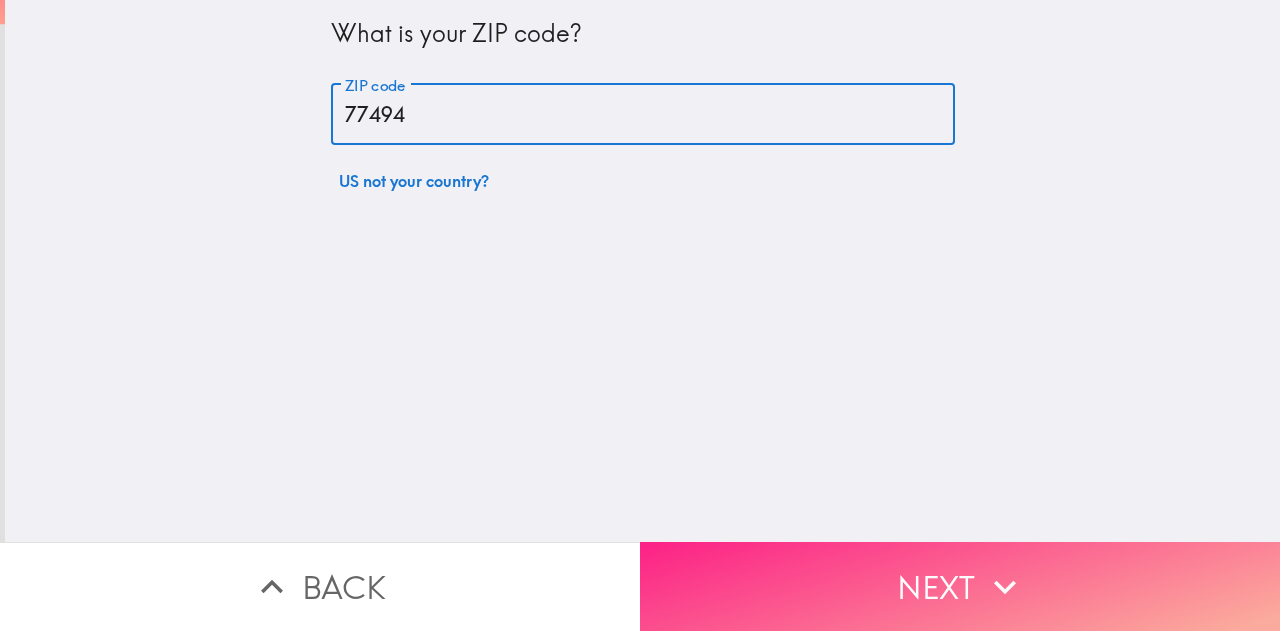 click on "Next" at bounding box center [960, 586] 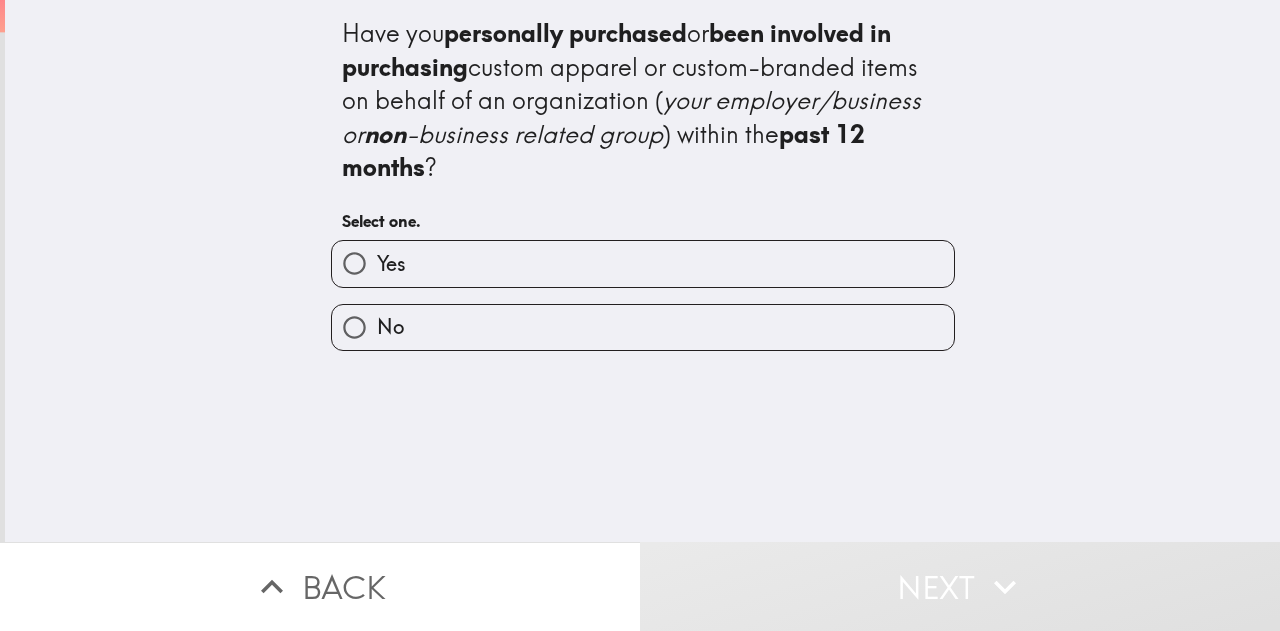 click on "Yes" at bounding box center [643, 263] 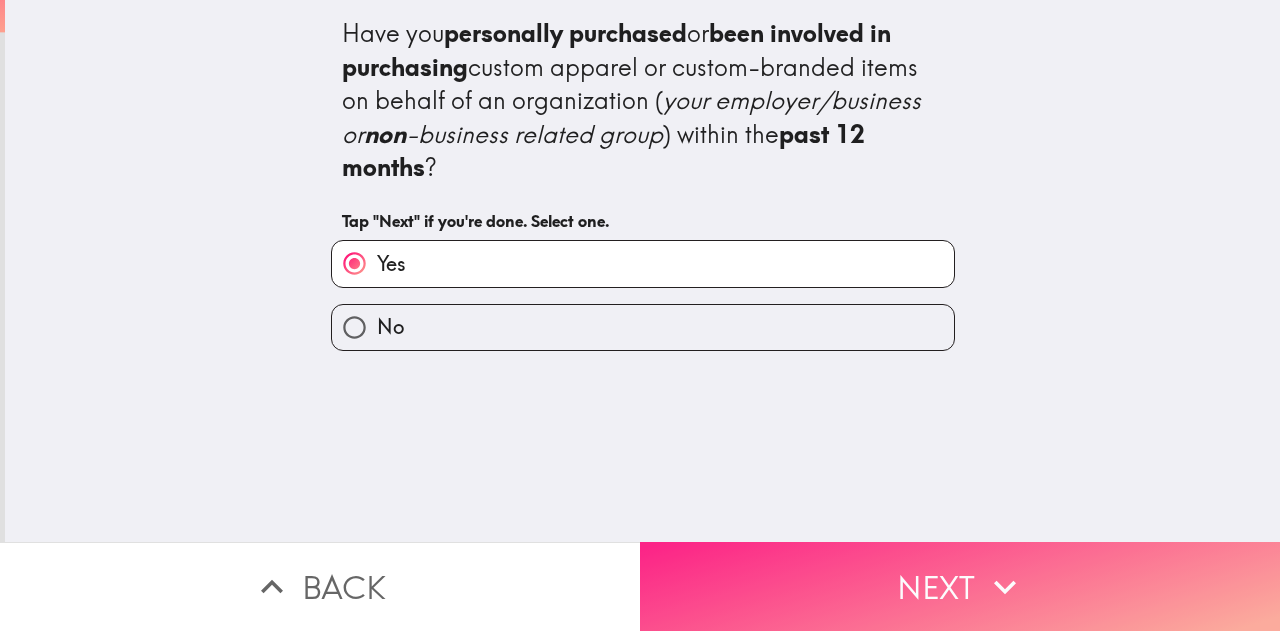 click 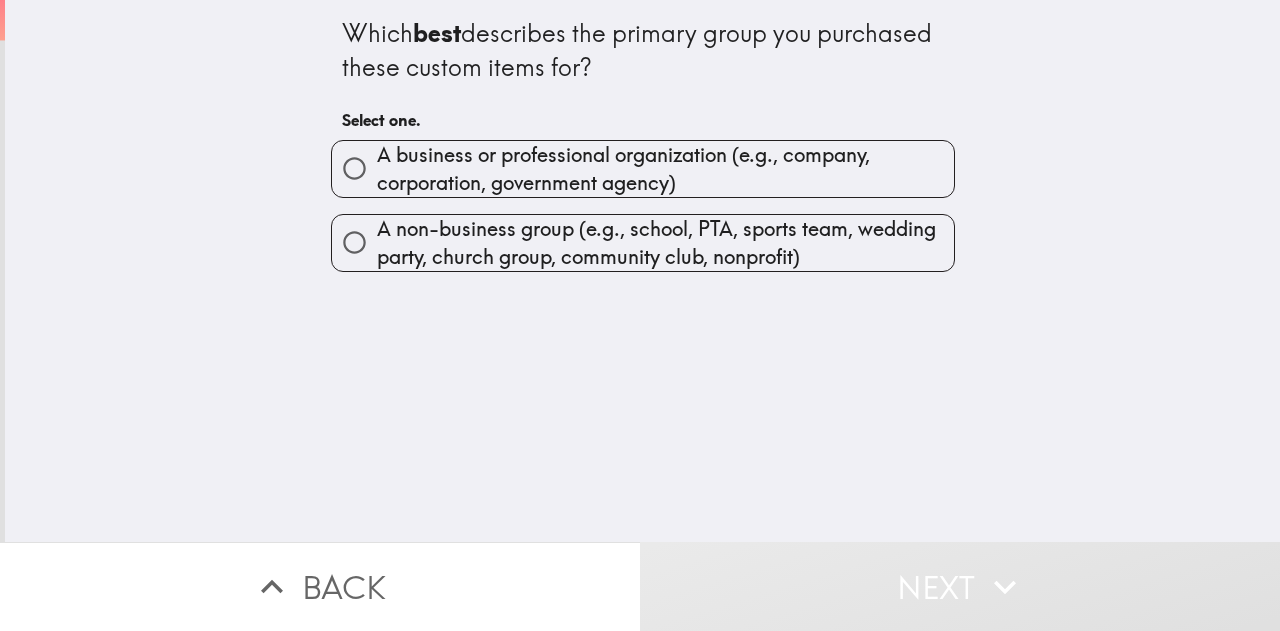 click on "A business or professional organization (e.g., company, corporation, government agency)" at bounding box center (665, 169) 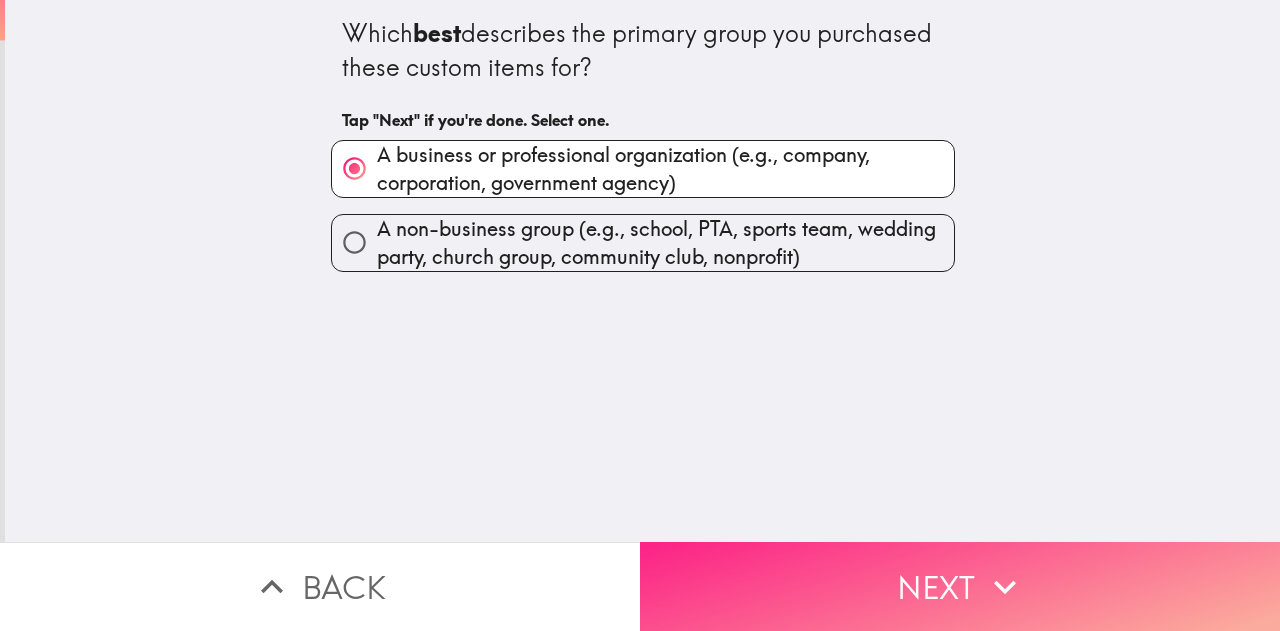 click on "Next" at bounding box center [960, 586] 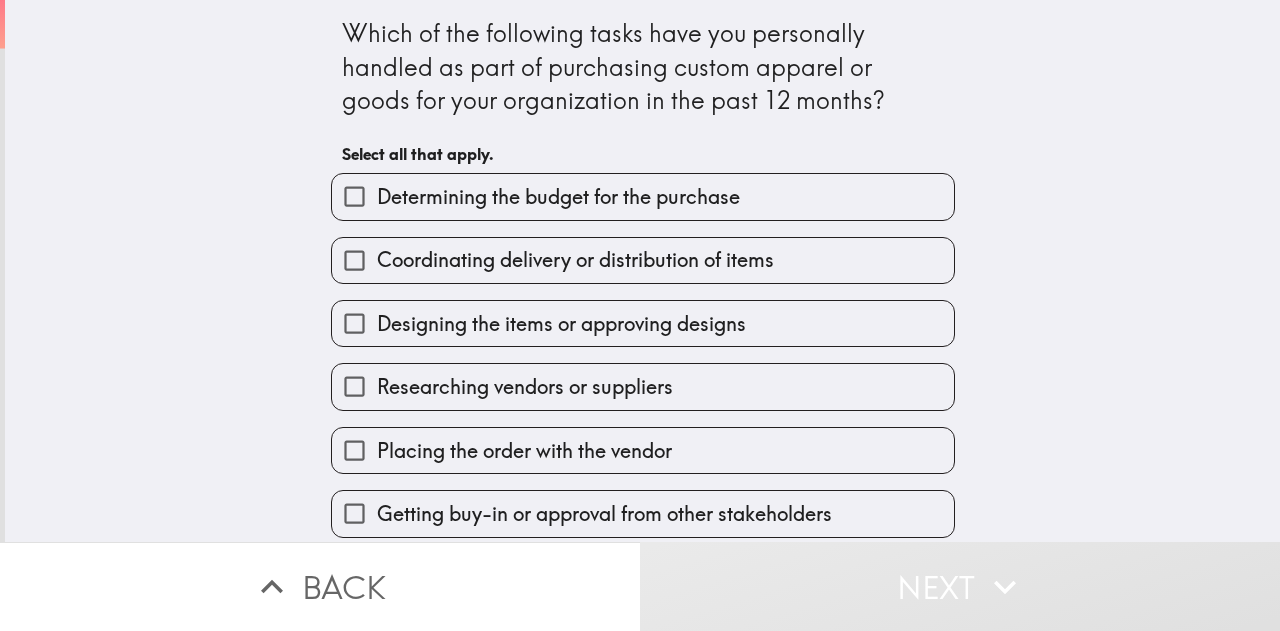 click on "Determining the budget for the purchase" at bounding box center [643, 196] 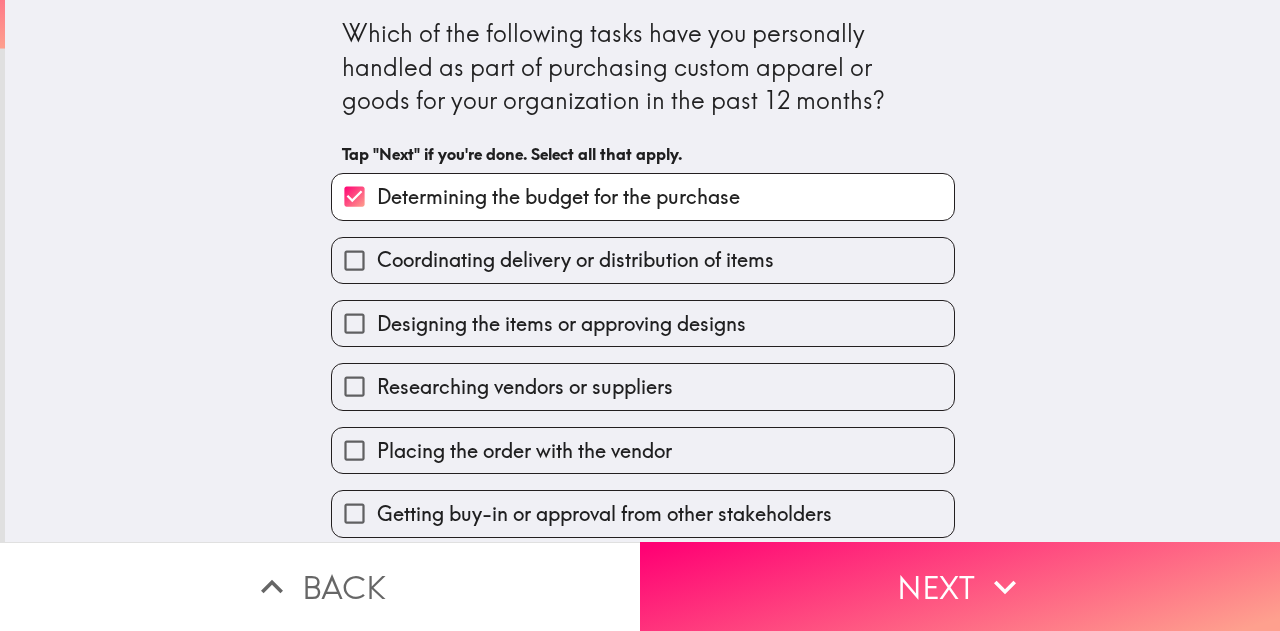 click on "Designing the items or approving designs" at bounding box center [643, 323] 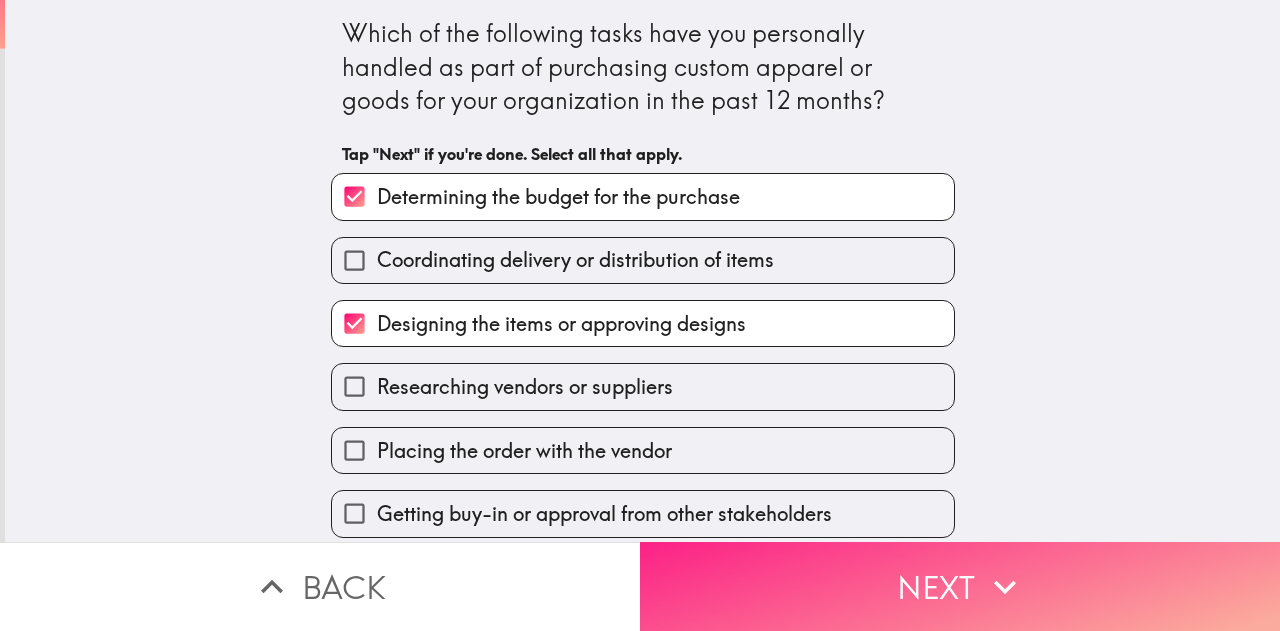 click on "Next" at bounding box center [960, 586] 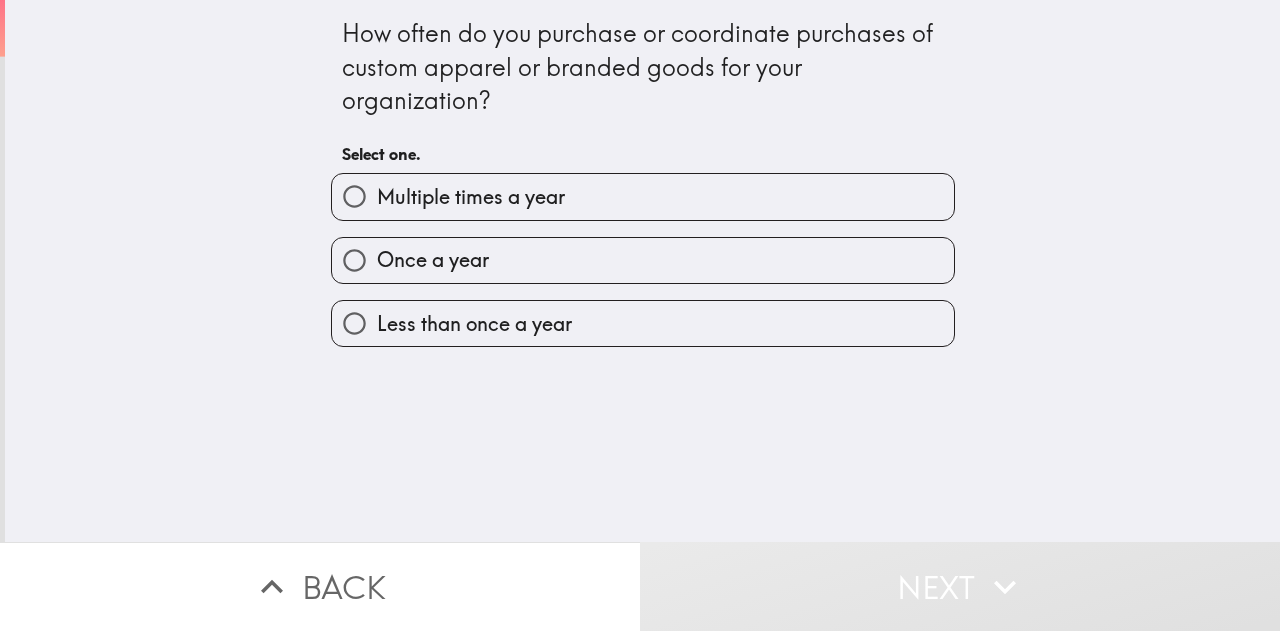 click on "Once a year" at bounding box center (643, 260) 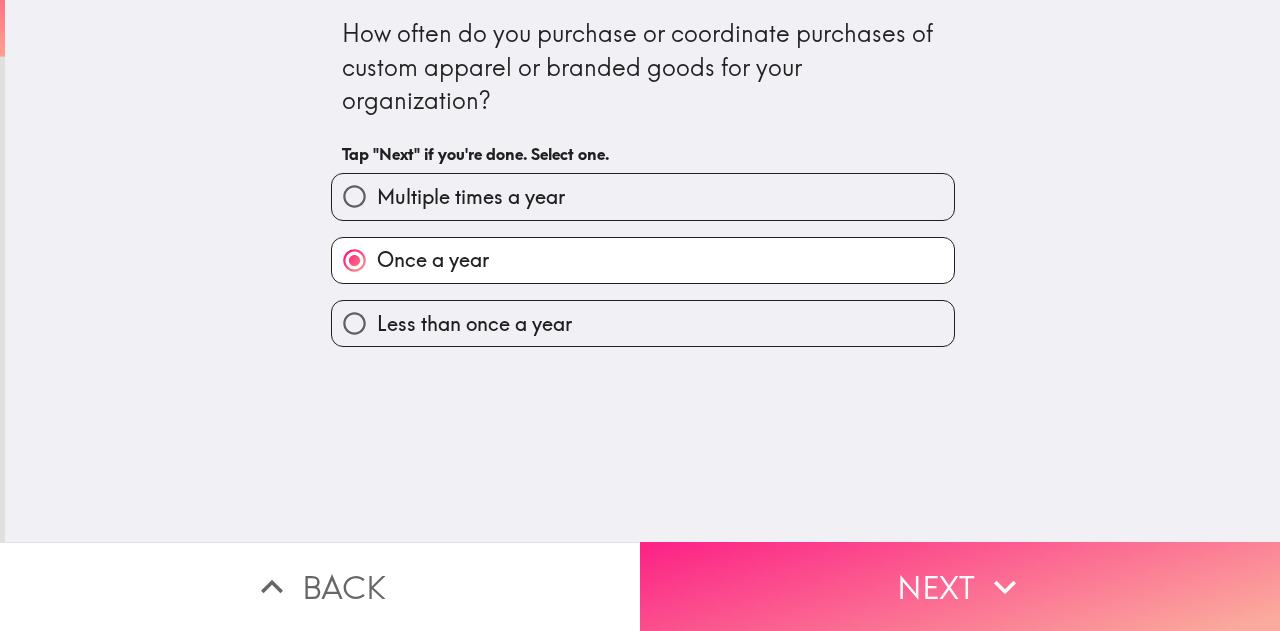 click on "Next" at bounding box center (960, 586) 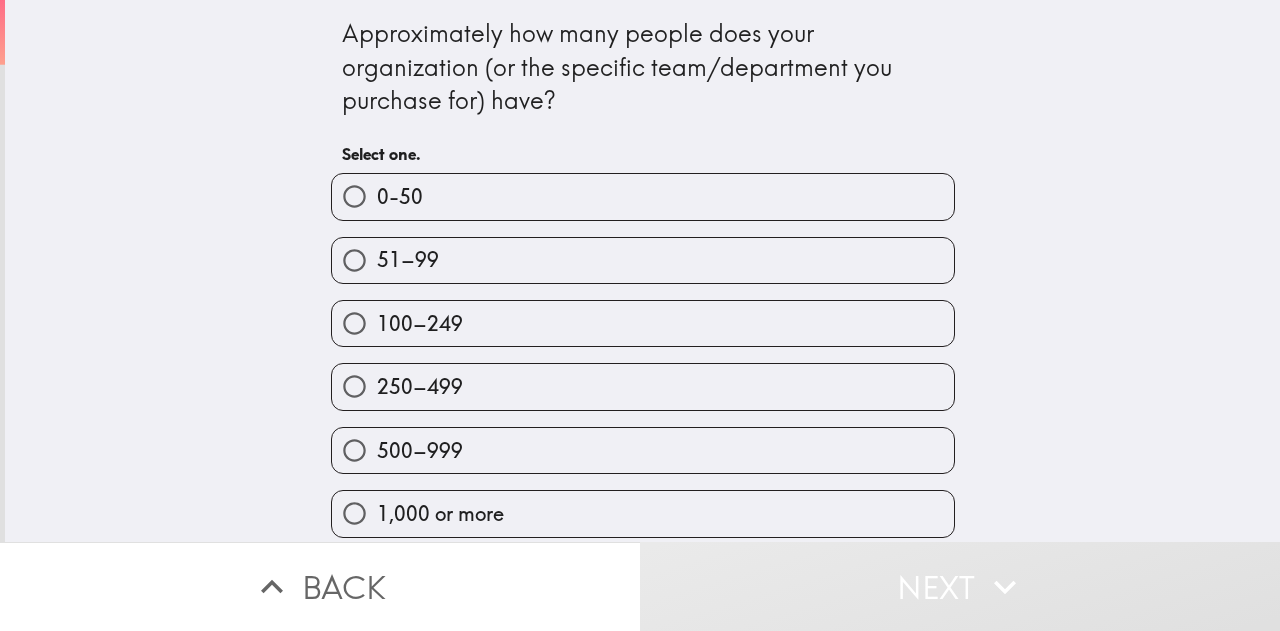 scroll, scrollTop: 14, scrollLeft: 0, axis: vertical 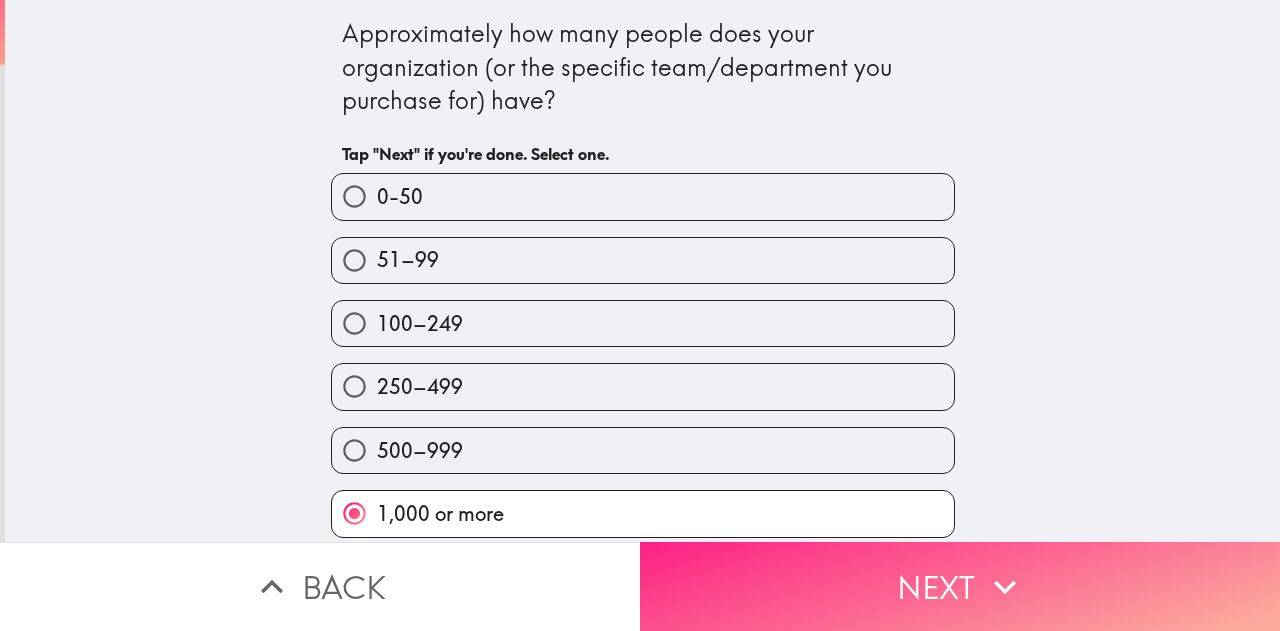 click on "Next" at bounding box center (960, 586) 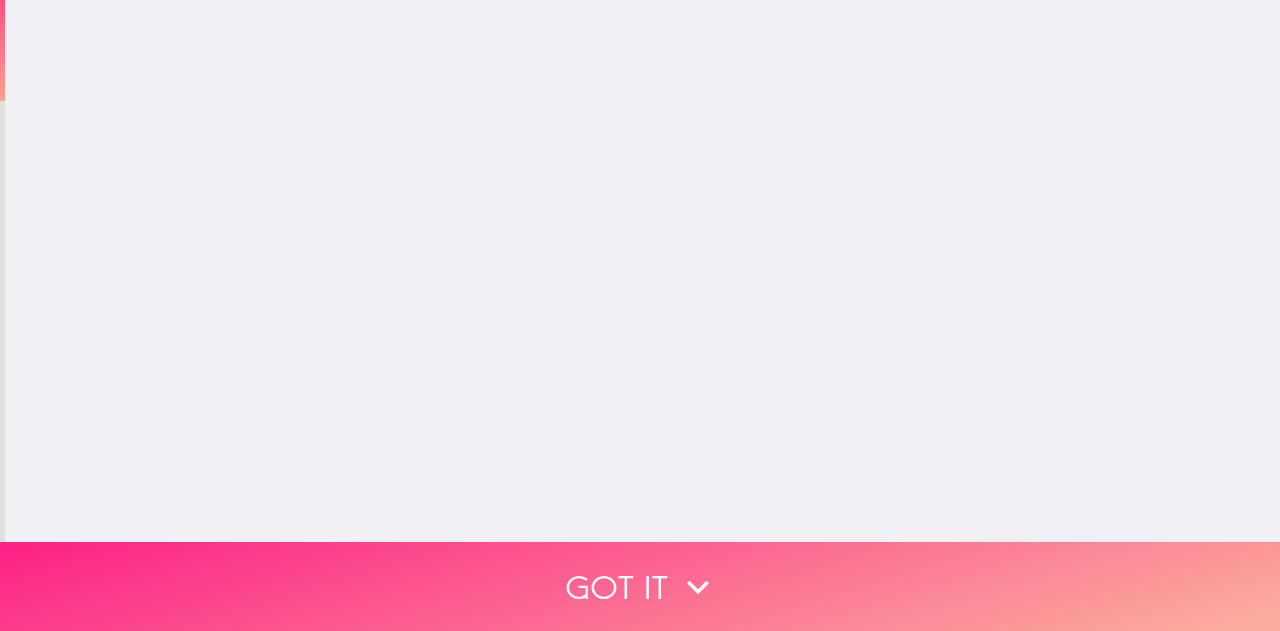 scroll, scrollTop: 0, scrollLeft: 0, axis: both 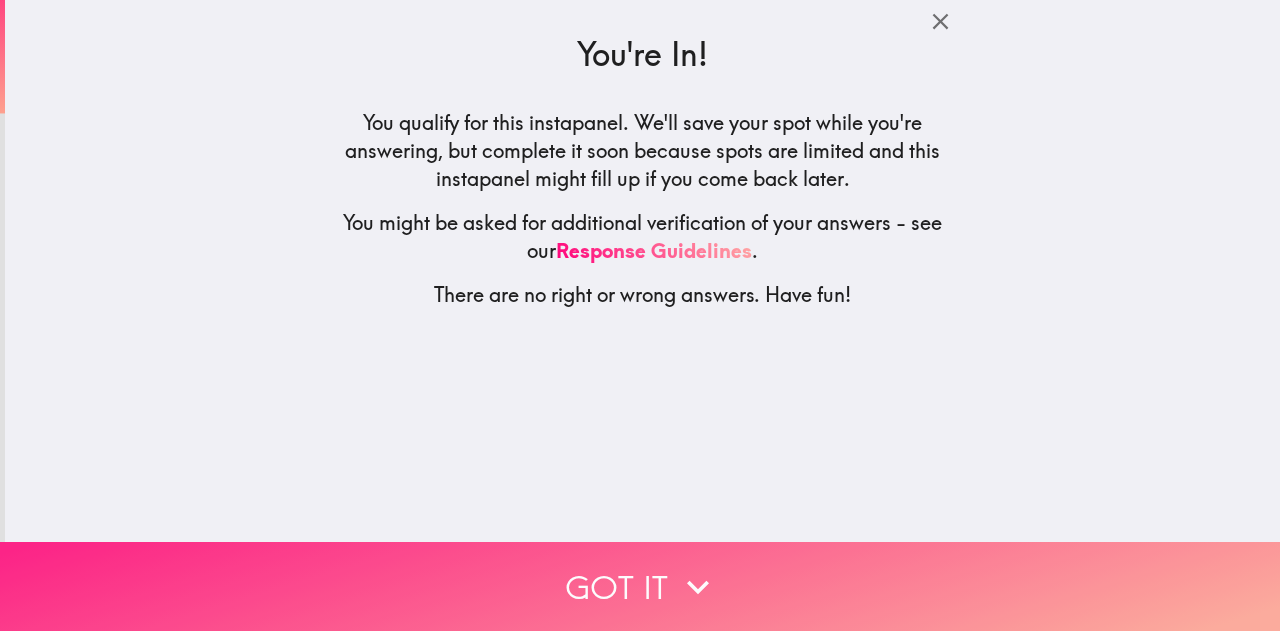 click on "Got it" at bounding box center (640, 586) 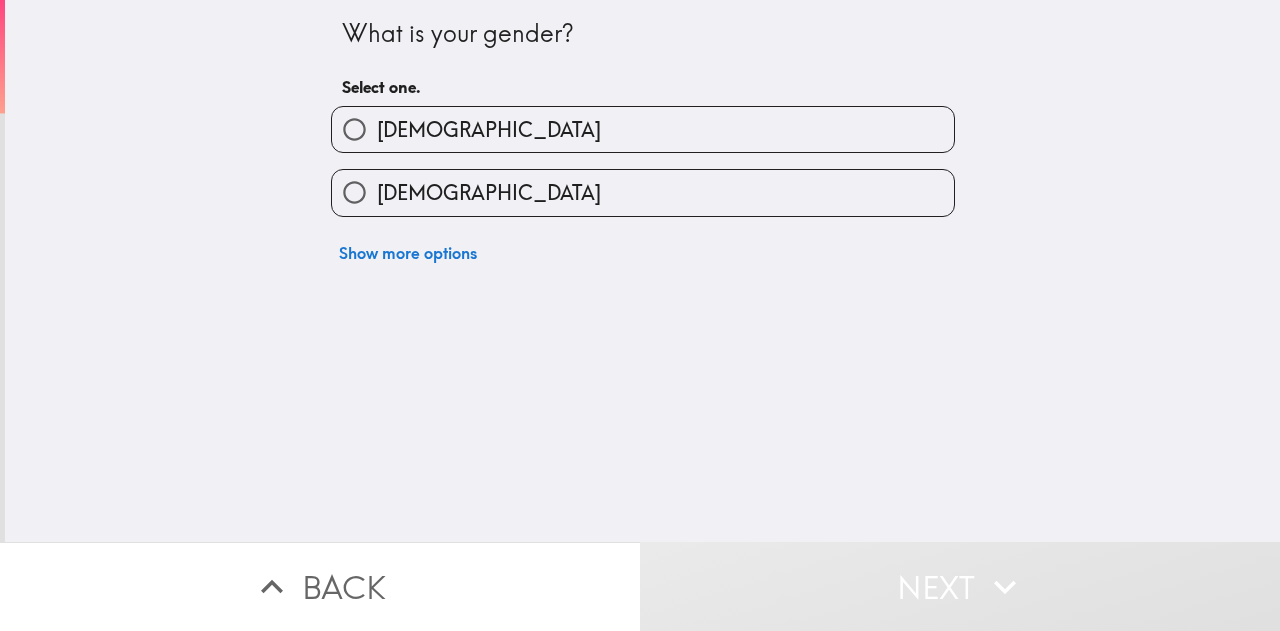 click on "[DEMOGRAPHIC_DATA]" at bounding box center (643, 129) 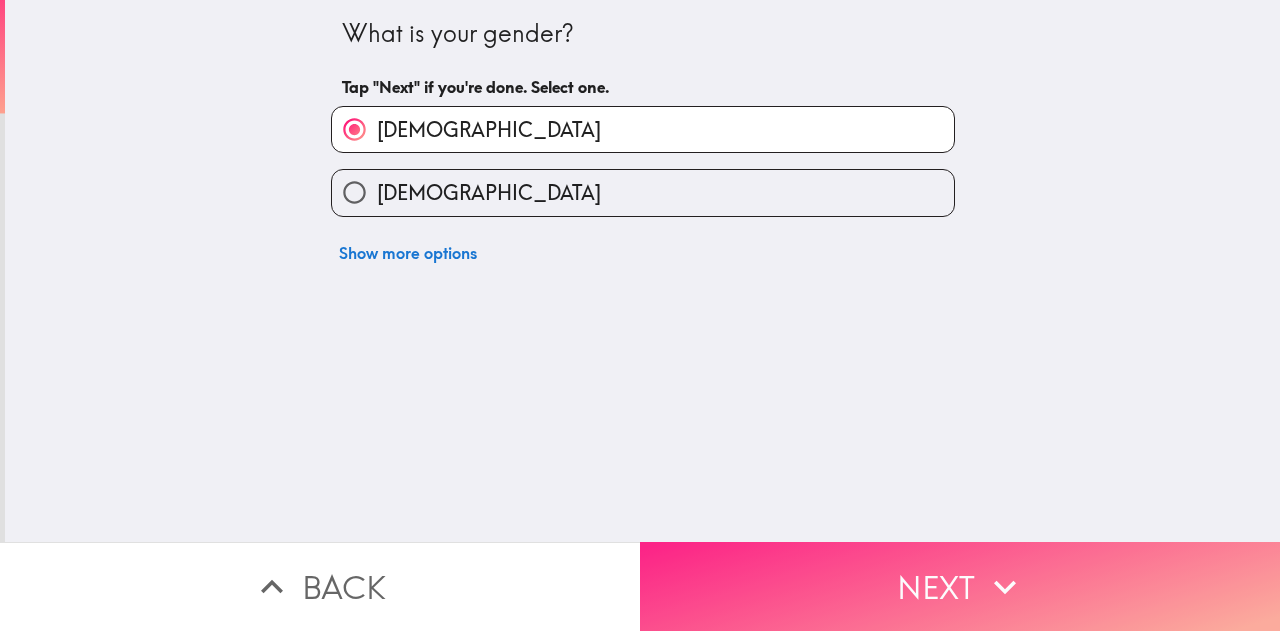 click on "Next" at bounding box center (960, 586) 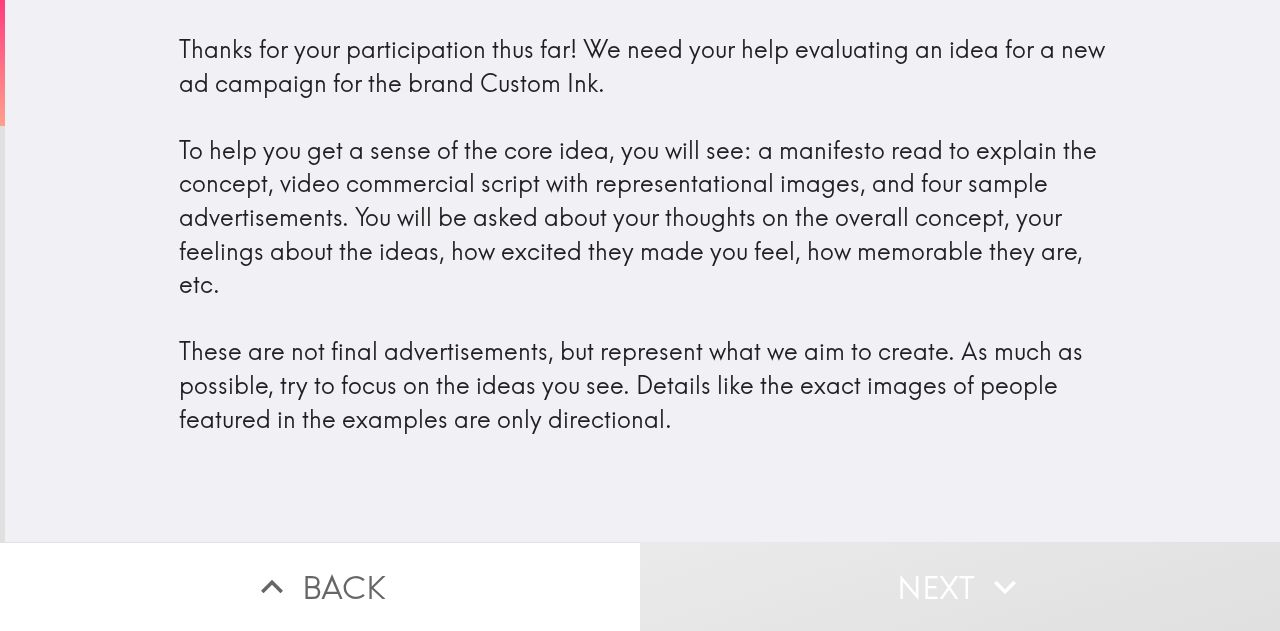 click on "Thanks for your participation thus far! We need your help evaluating an idea for a new ad campaign for the brand Custom Ink.
To help you get a sense of the core idea, you will see: a manifesto read to explain the concept, video commercial script with representational images, and four sample advertisements. You will be asked about your thoughts on the overall concept, your feelings about the ideas, how excited they made you feel, how memorable they are, etc.
These are not final advertisements, but represent what we aim to create. As much as possible, try to focus on the ideas you see. Details like the exact images of people featured in the examples are only directional." at bounding box center (642, 271) 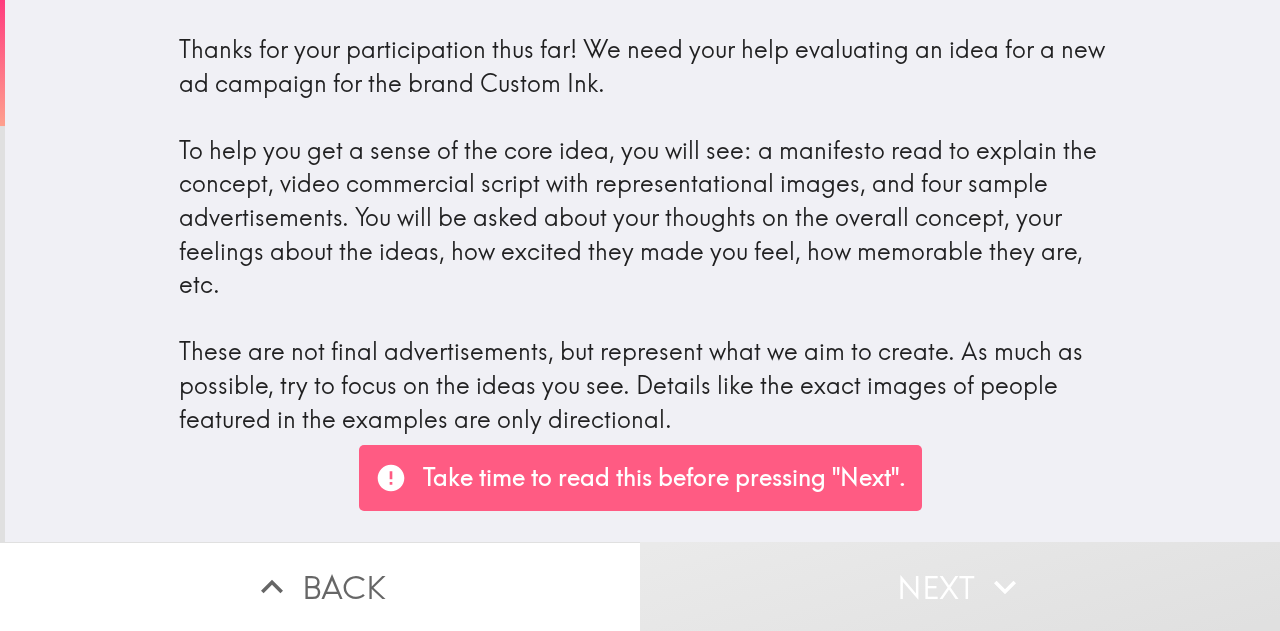 click 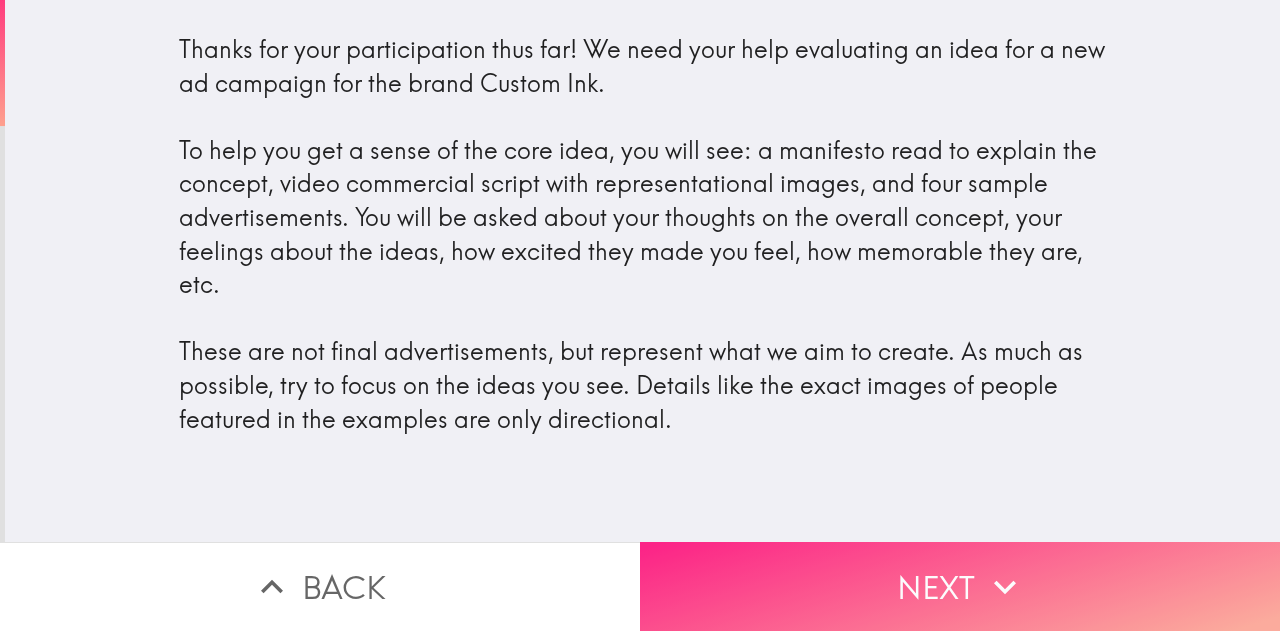 click on "Next" at bounding box center [960, 586] 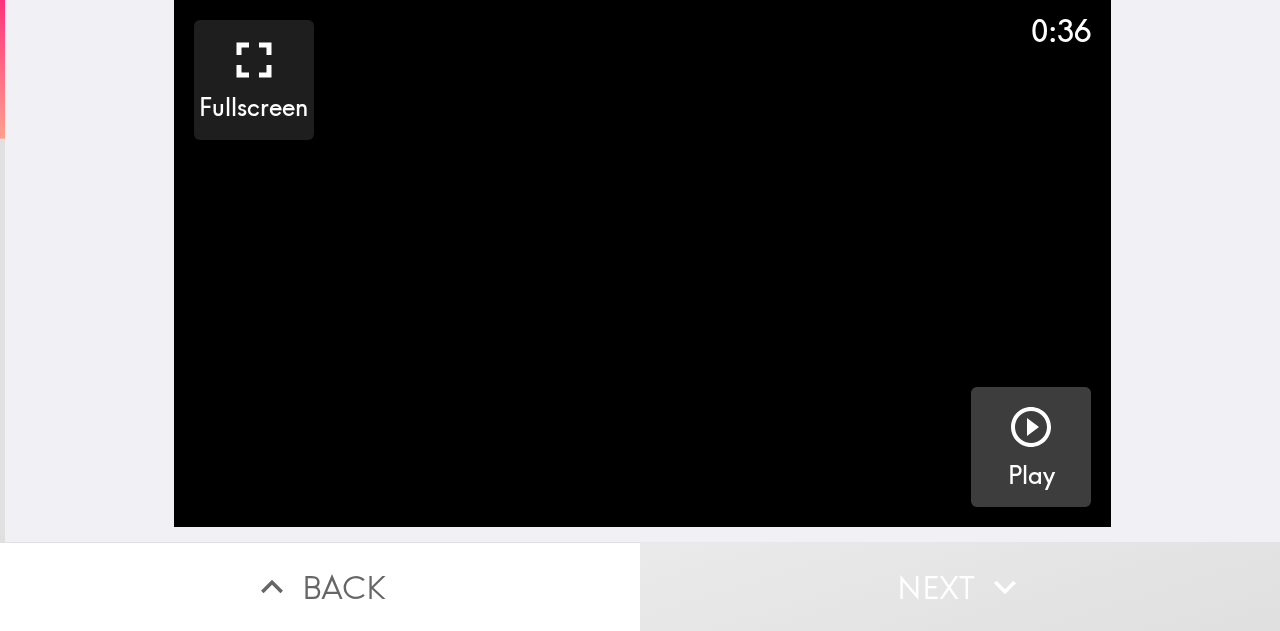 click 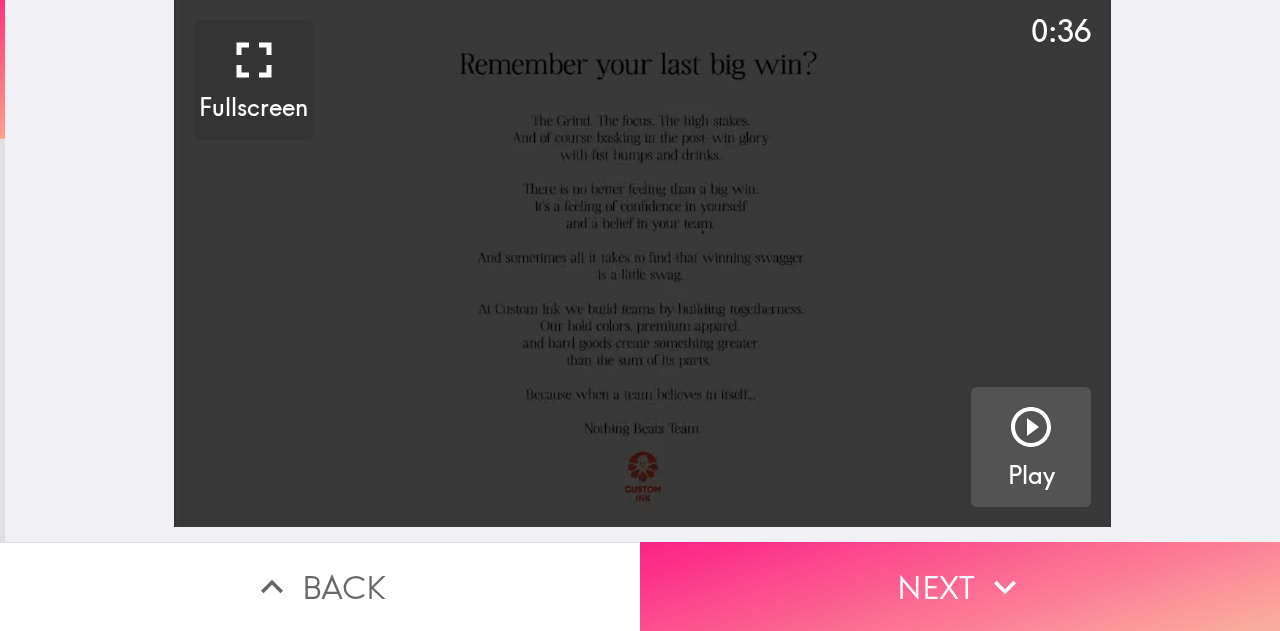 click 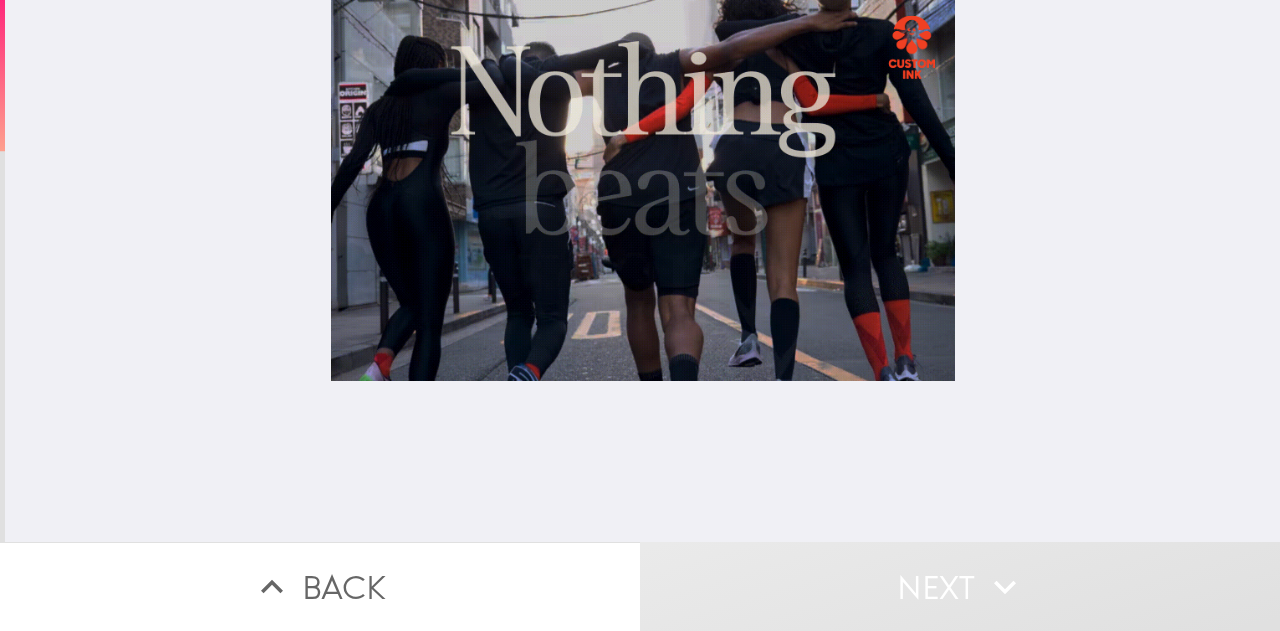 click 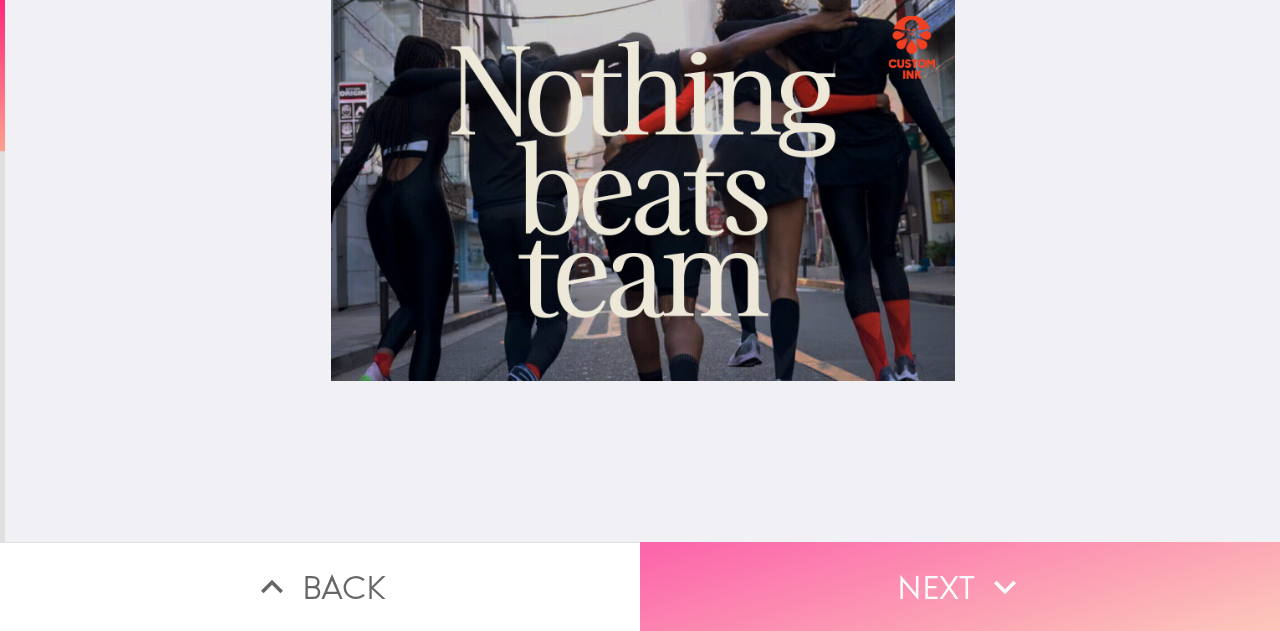 click on "Next" at bounding box center [960, 586] 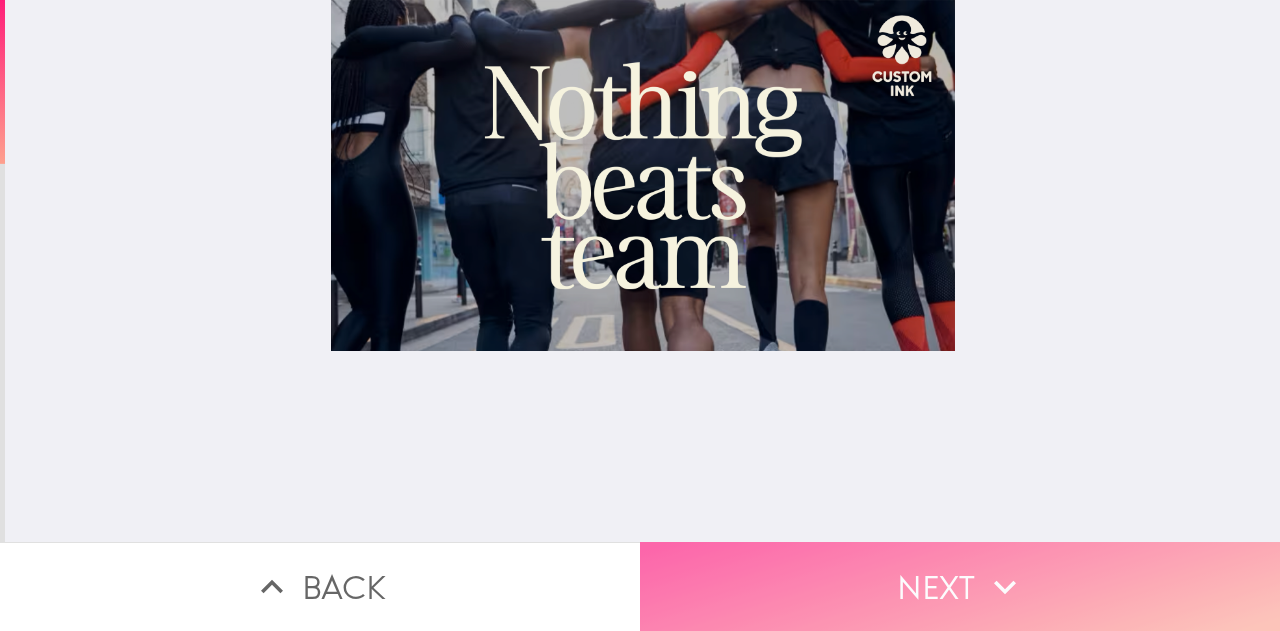 click on "Next" at bounding box center [960, 586] 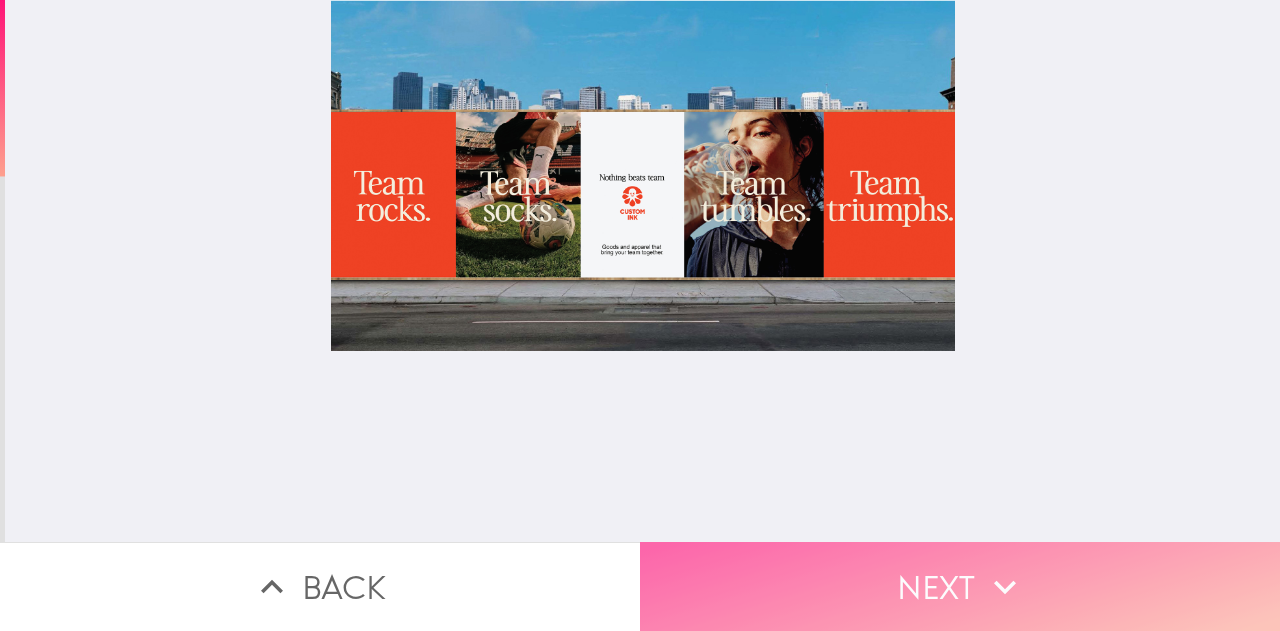 click on "Next" at bounding box center [960, 586] 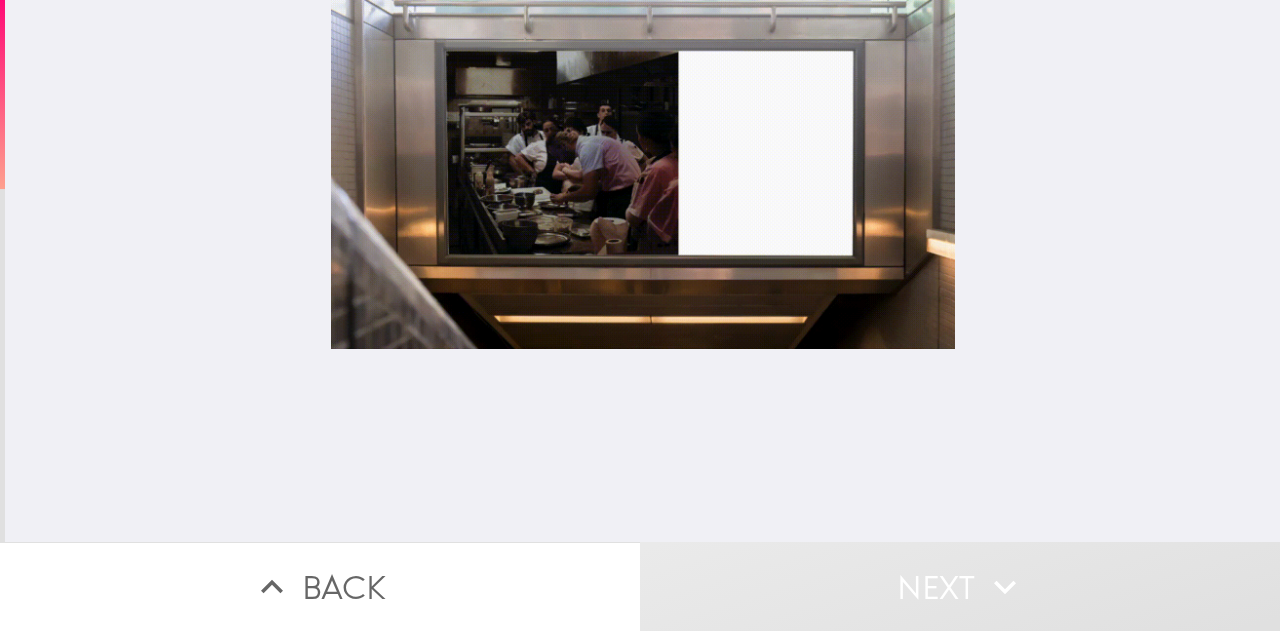 type 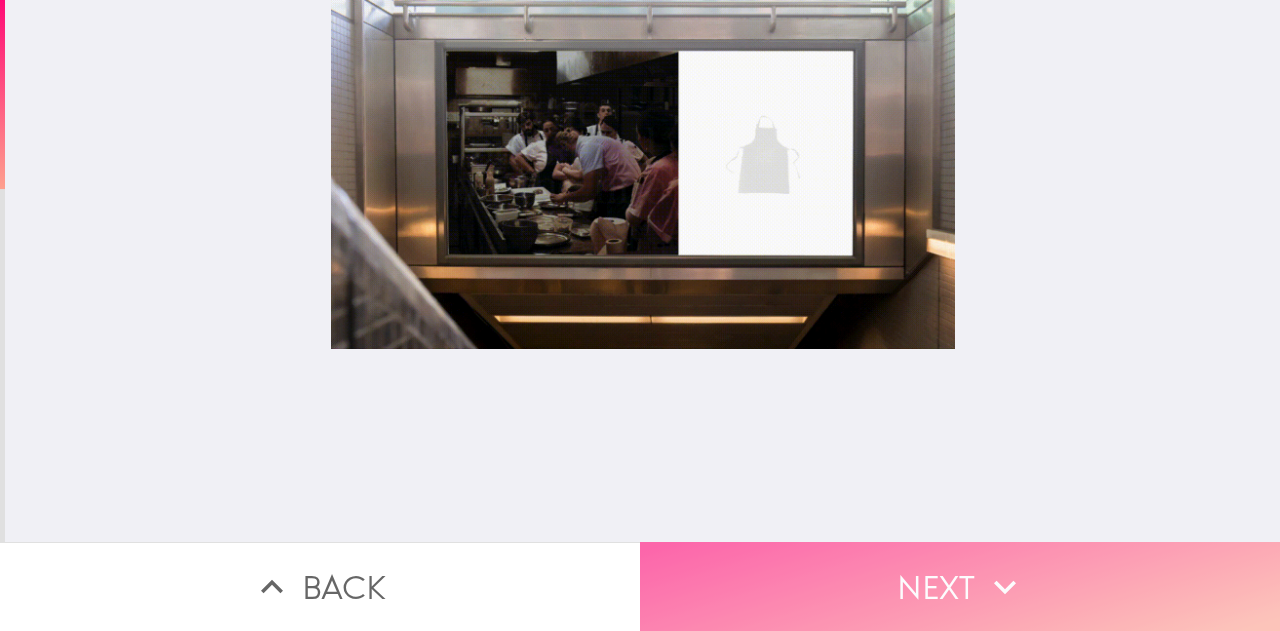 click on "Next" at bounding box center (960, 586) 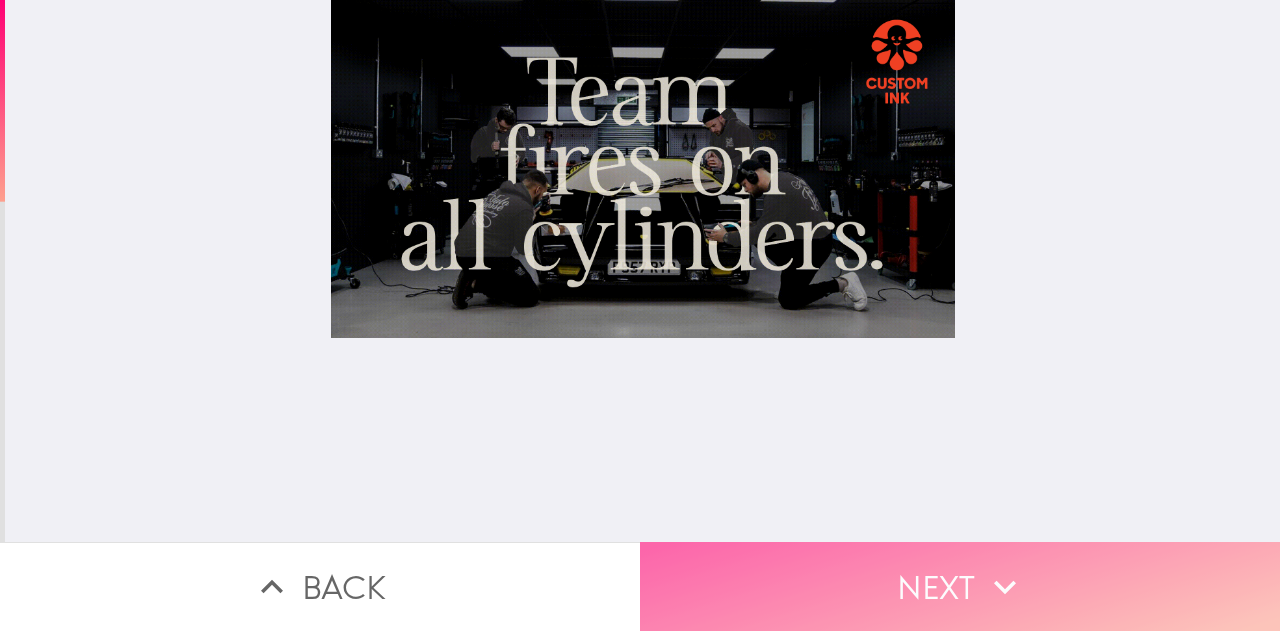 click on "Next" at bounding box center (960, 586) 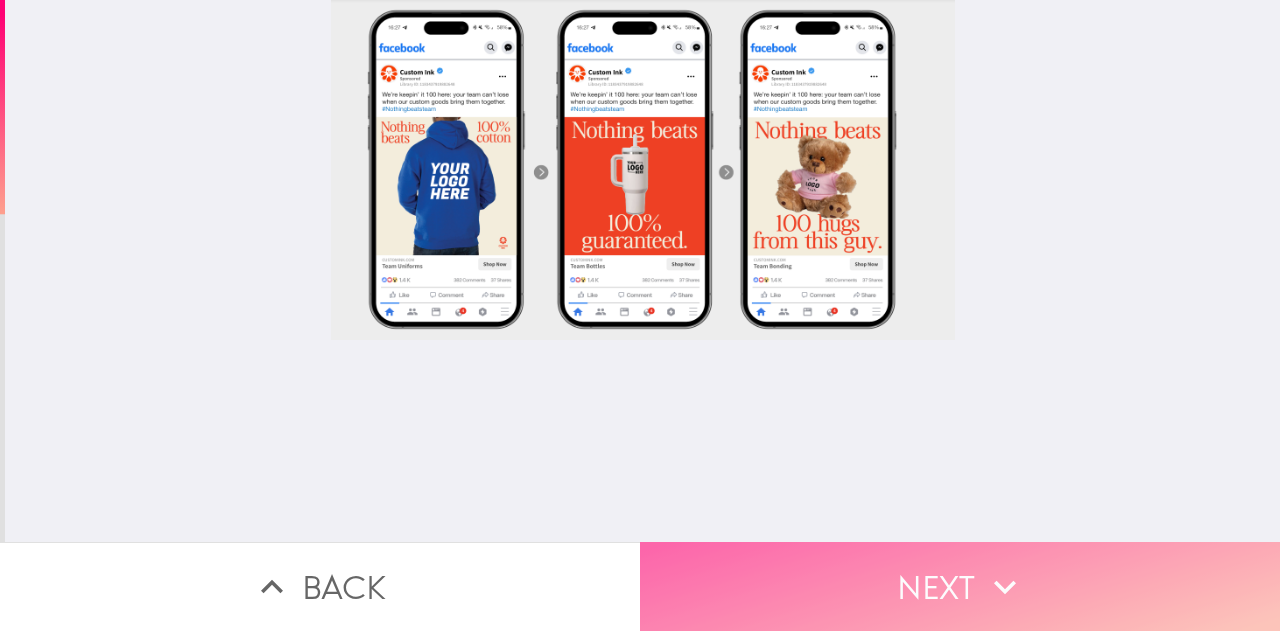 click on "Next" at bounding box center [960, 586] 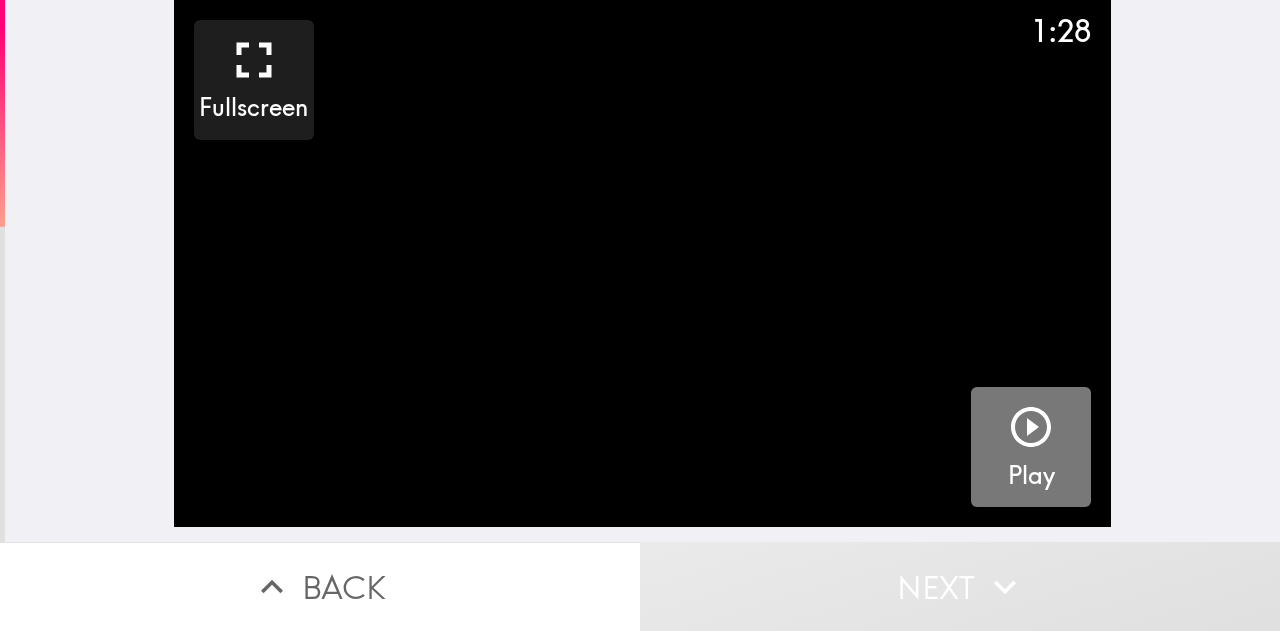 click on "Play" at bounding box center [1031, 476] 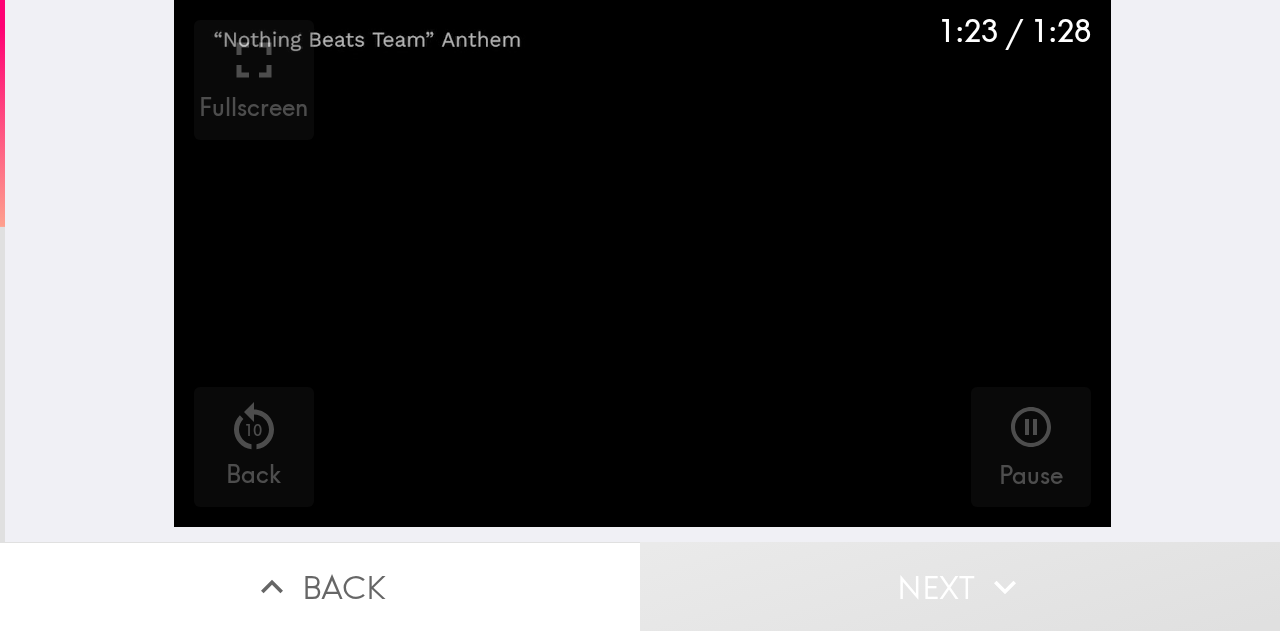 click at bounding box center (642, 263) 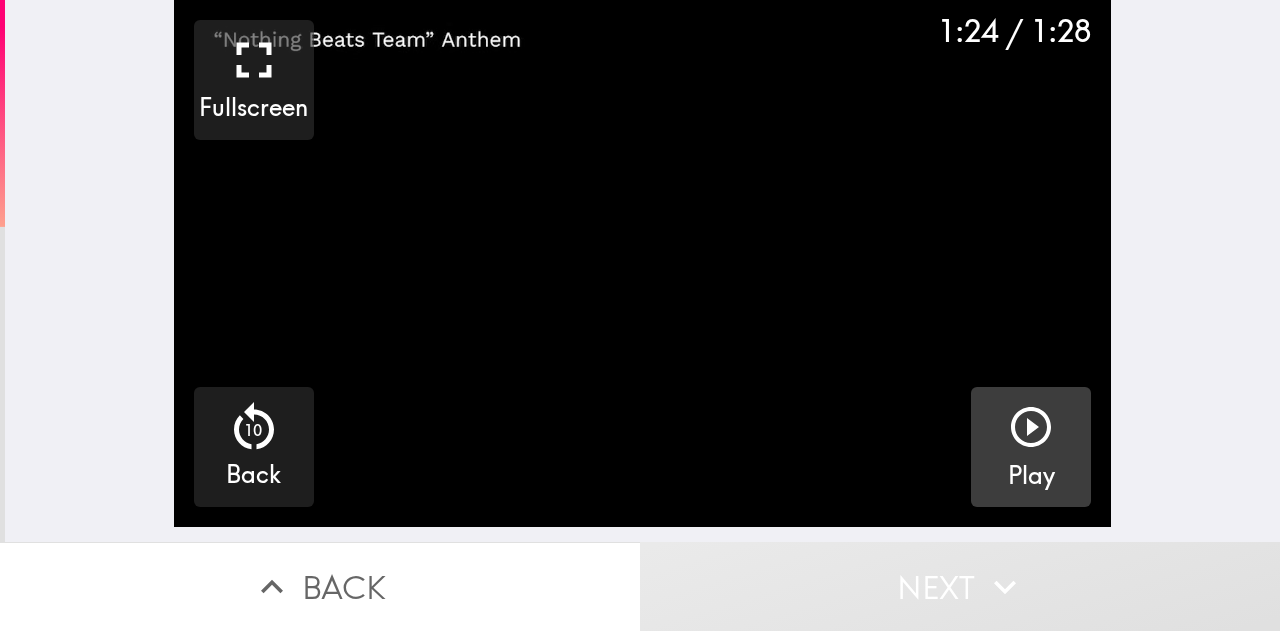 click 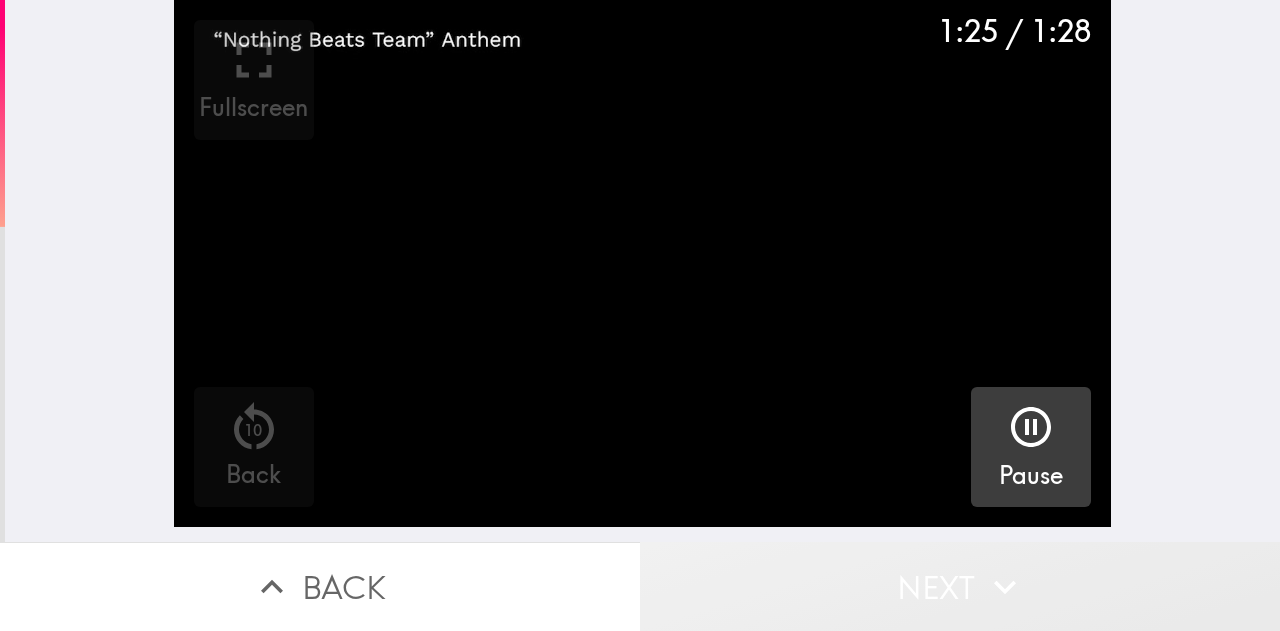 click on "Next" at bounding box center (960, 586) 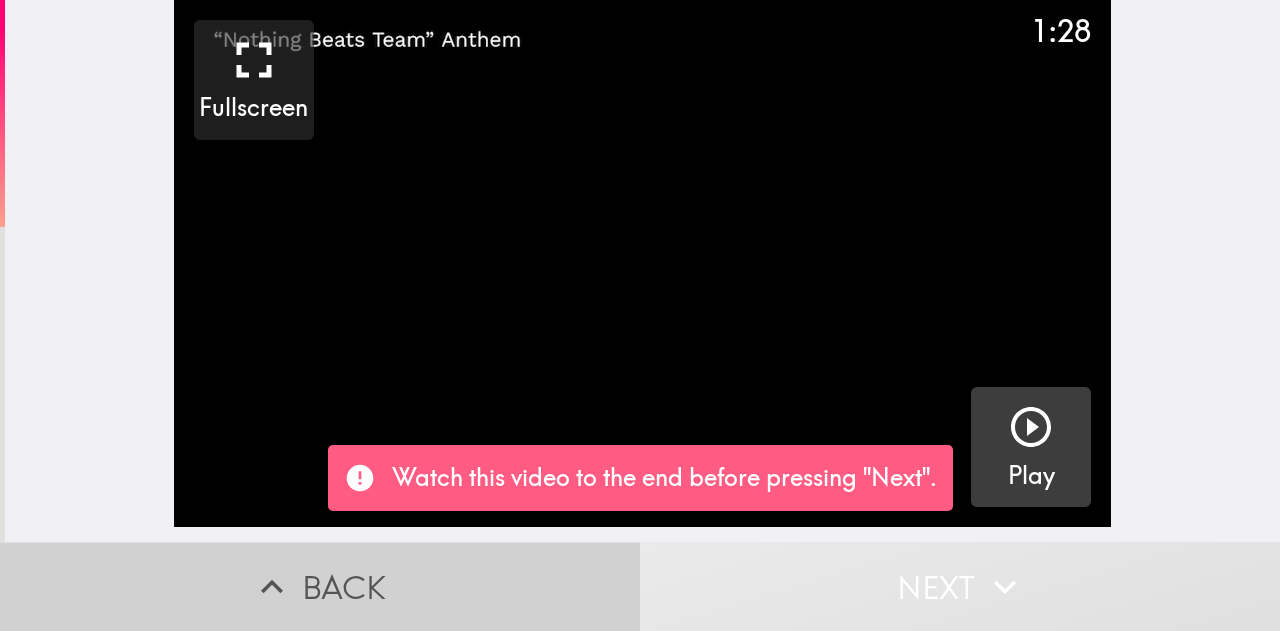 drag, startPoint x: 1047, startPoint y: 576, endPoint x: 460, endPoint y: 589, distance: 587.1439 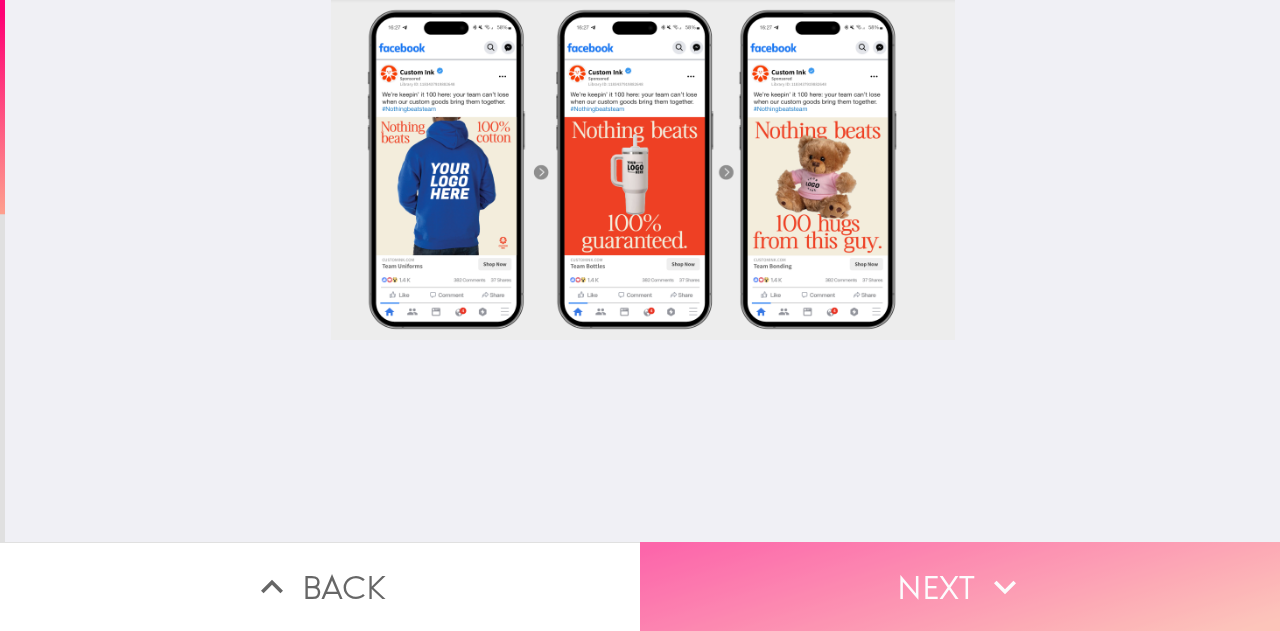 click on "Next" at bounding box center [960, 586] 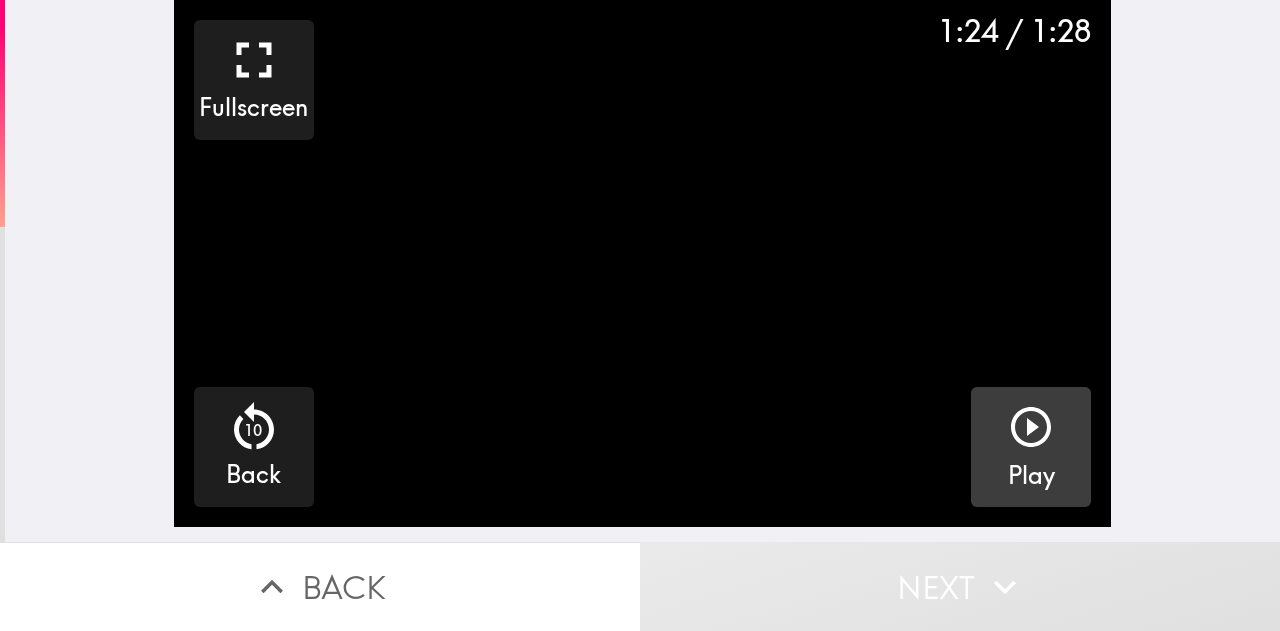 click 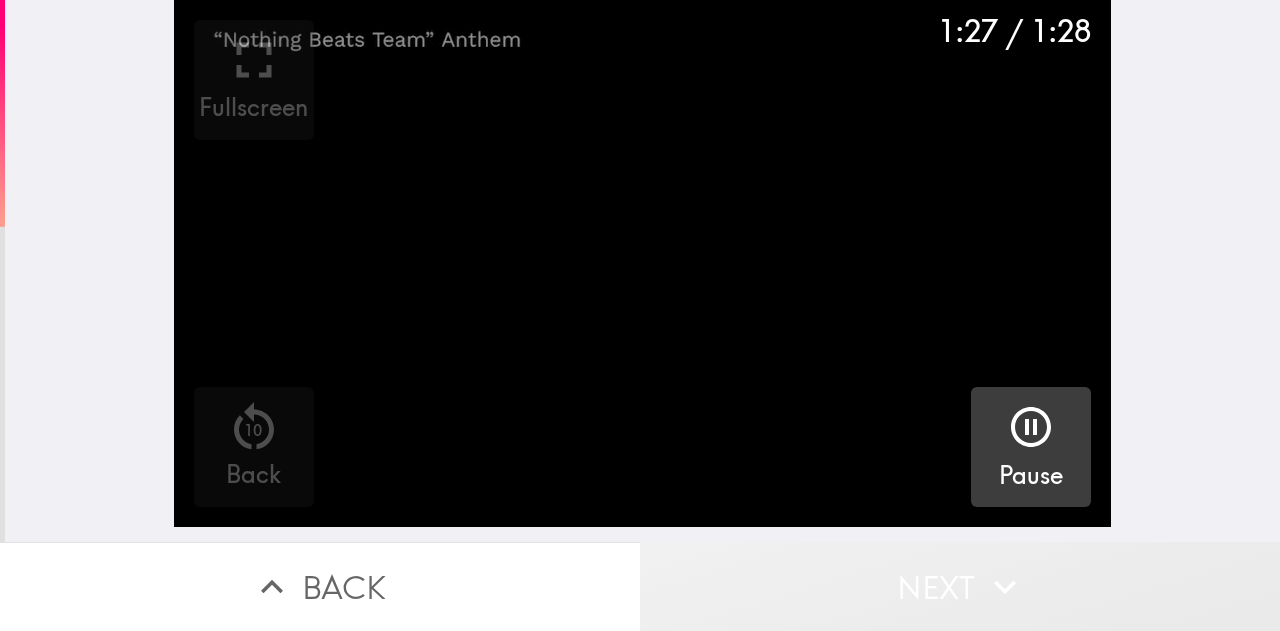 click on "Next" at bounding box center (960, 586) 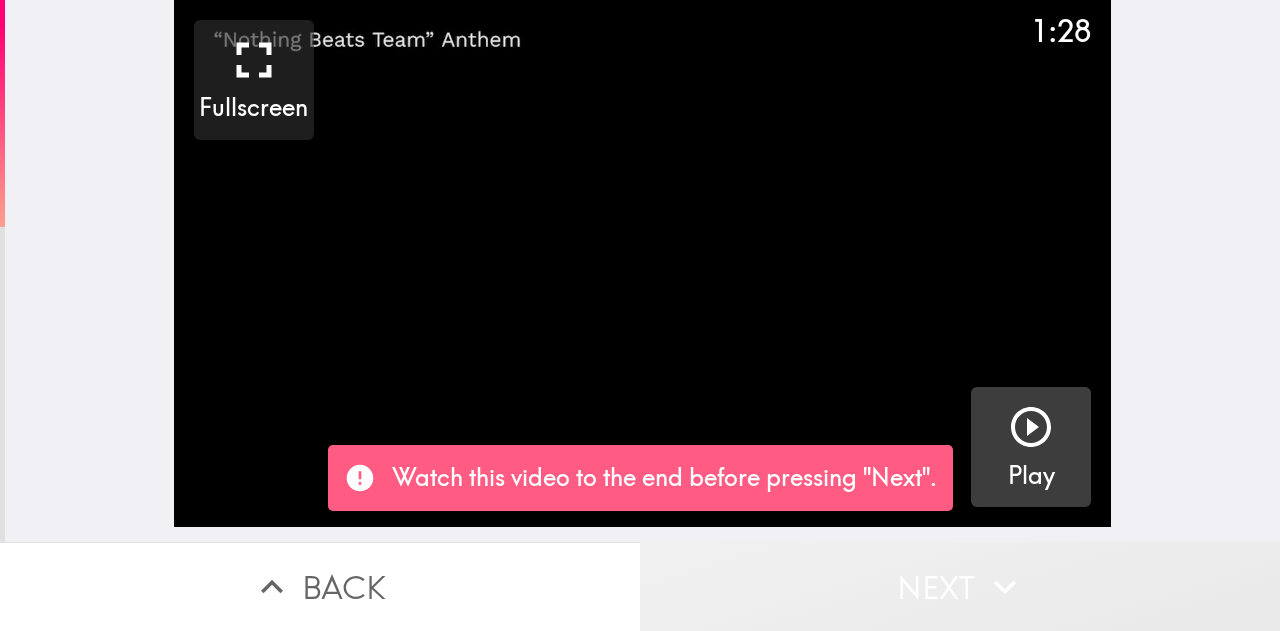 click on "Next" at bounding box center [960, 586] 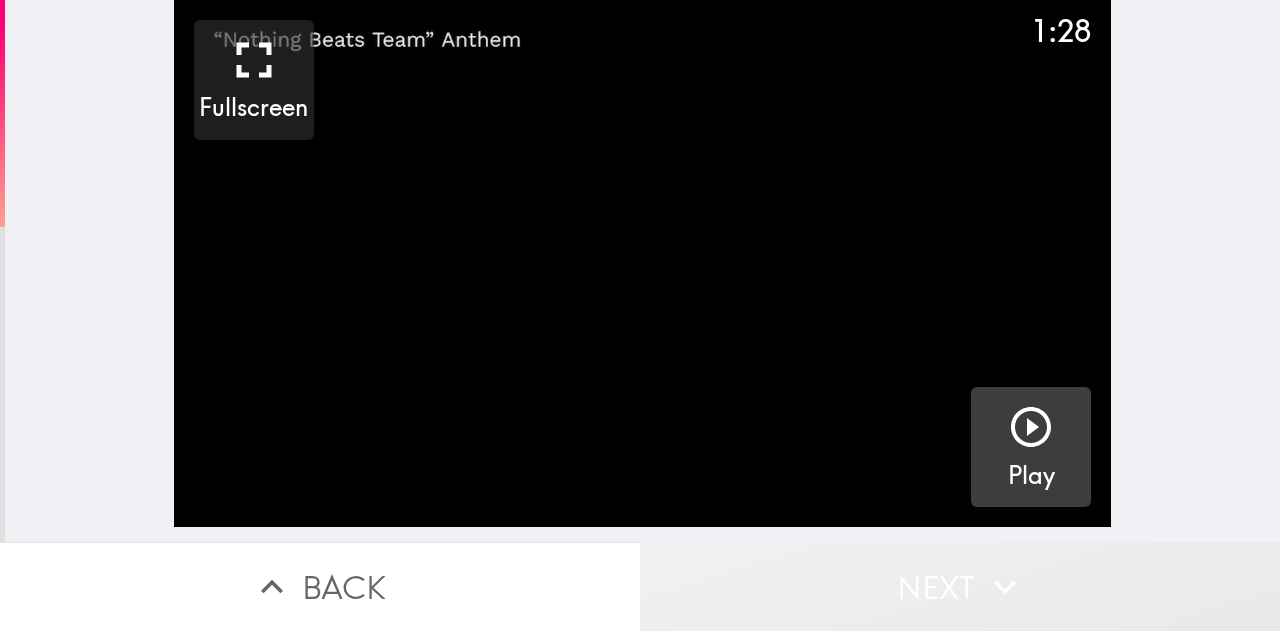 click on "Next" at bounding box center [960, 586] 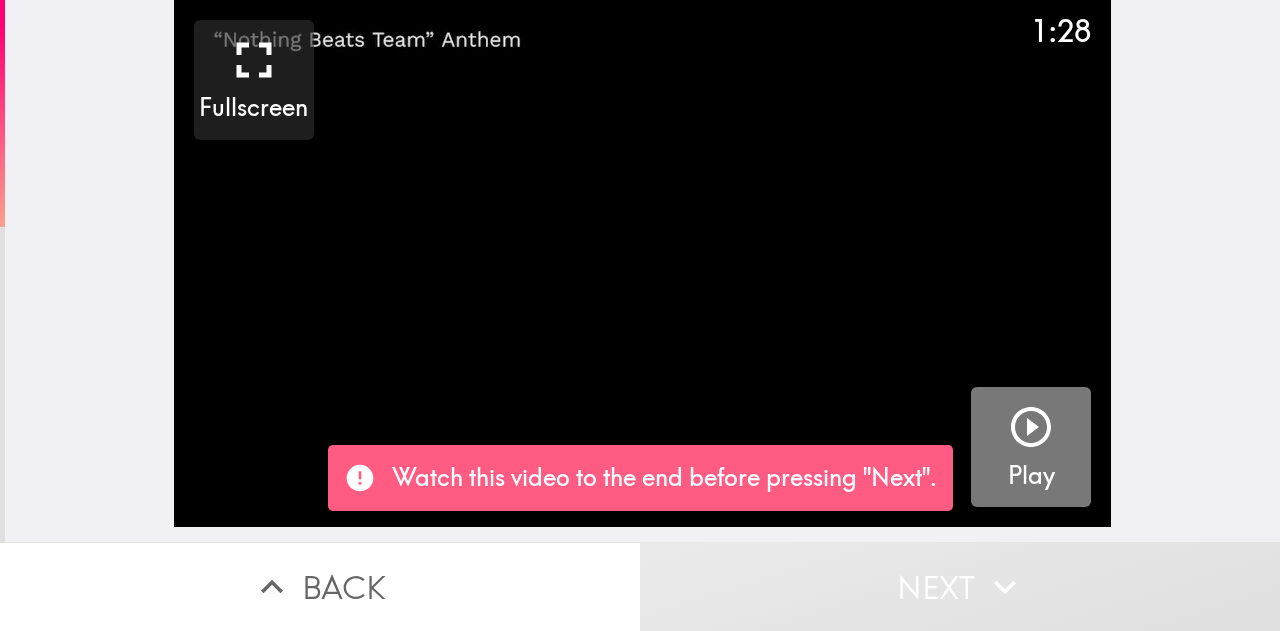 click 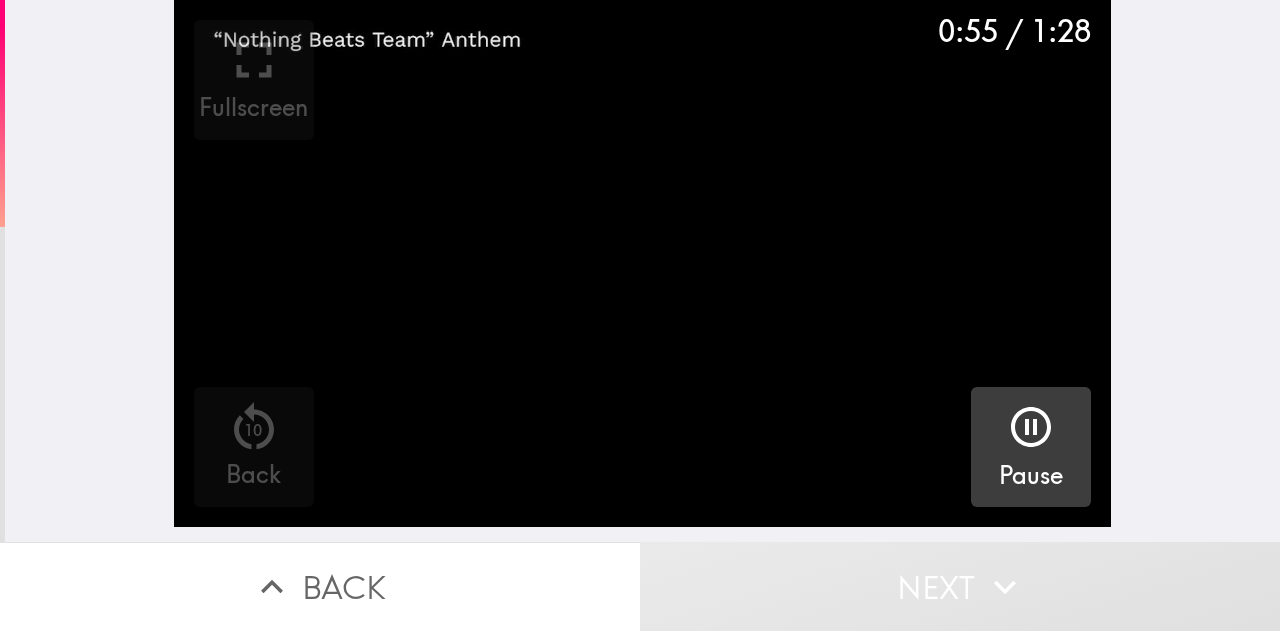 scroll, scrollTop: 0, scrollLeft: 8, axis: horizontal 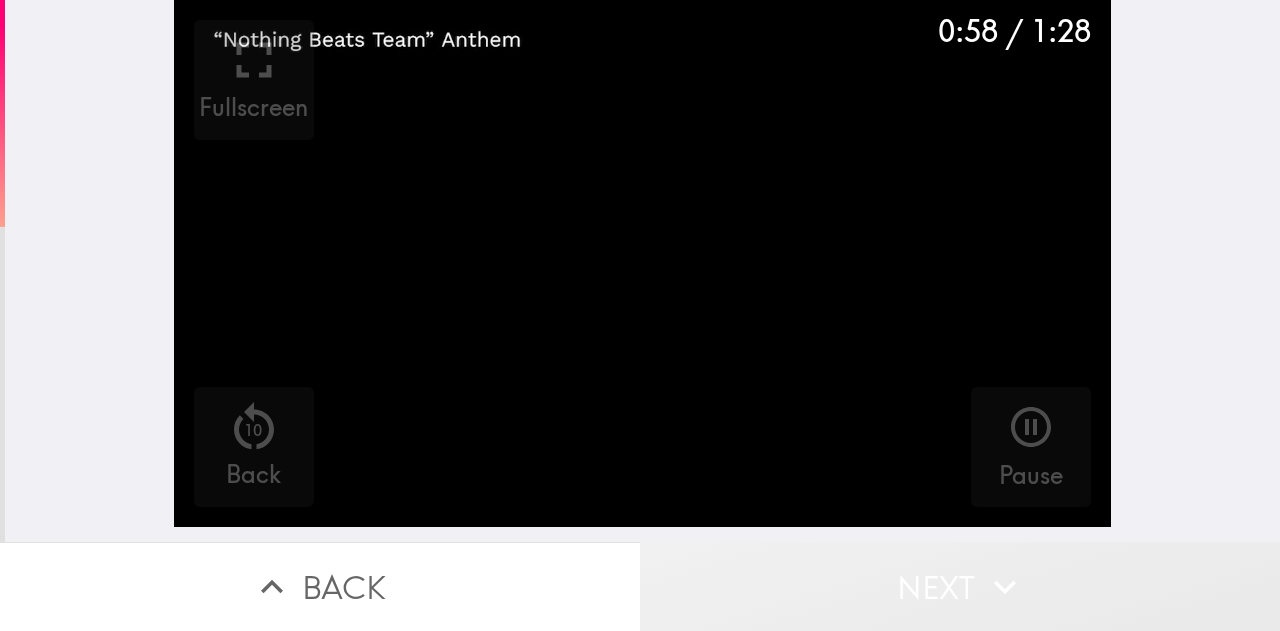 click 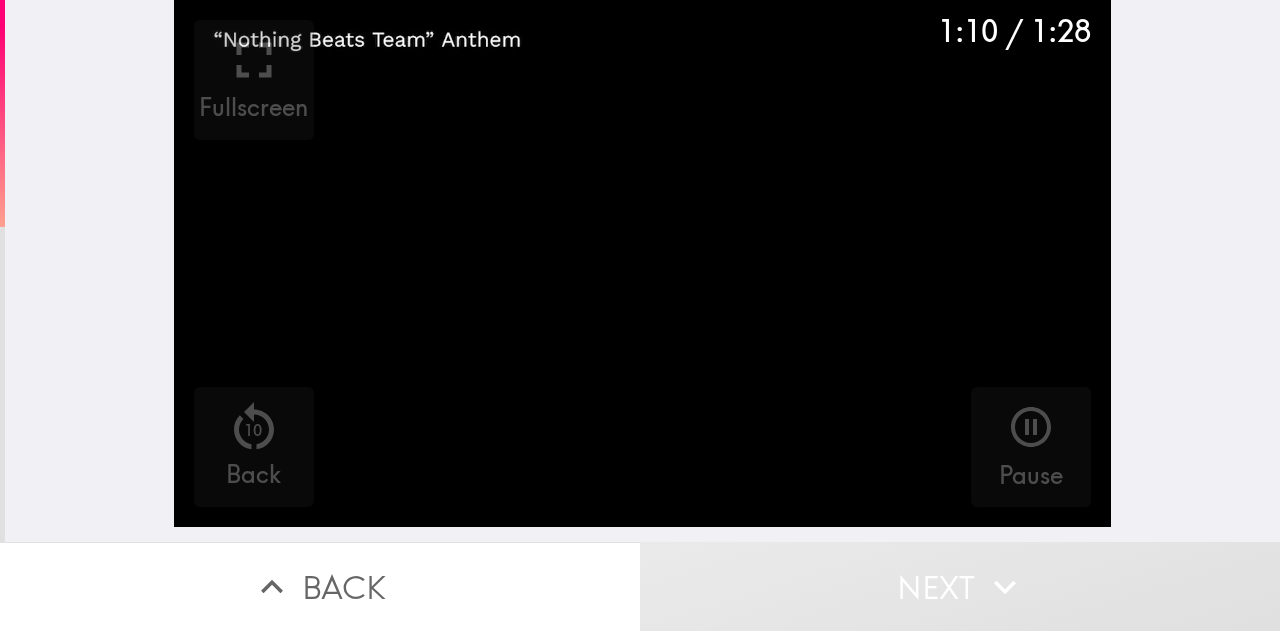scroll, scrollTop: 0, scrollLeft: 0, axis: both 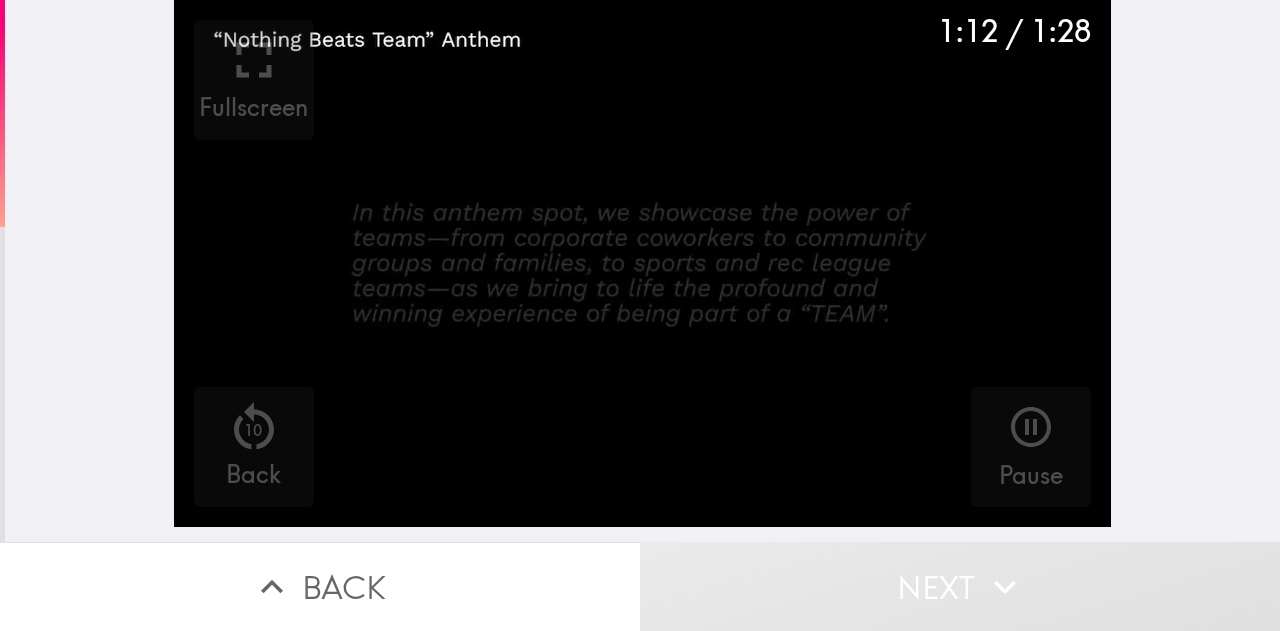 drag, startPoint x: 52, startPoint y: 370, endPoint x: 900, endPoint y: 548, distance: 866.4802 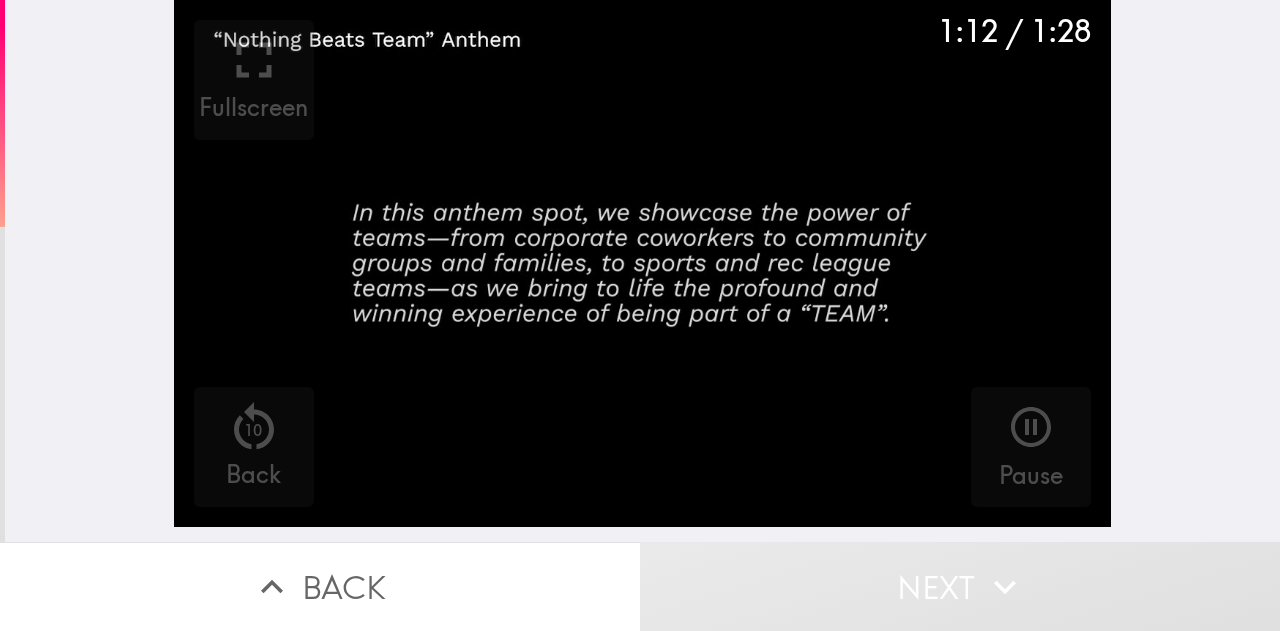 click on "1:12 / 1:28 Fullscreen 10 Back Pause Back Next" at bounding box center [640, 315] 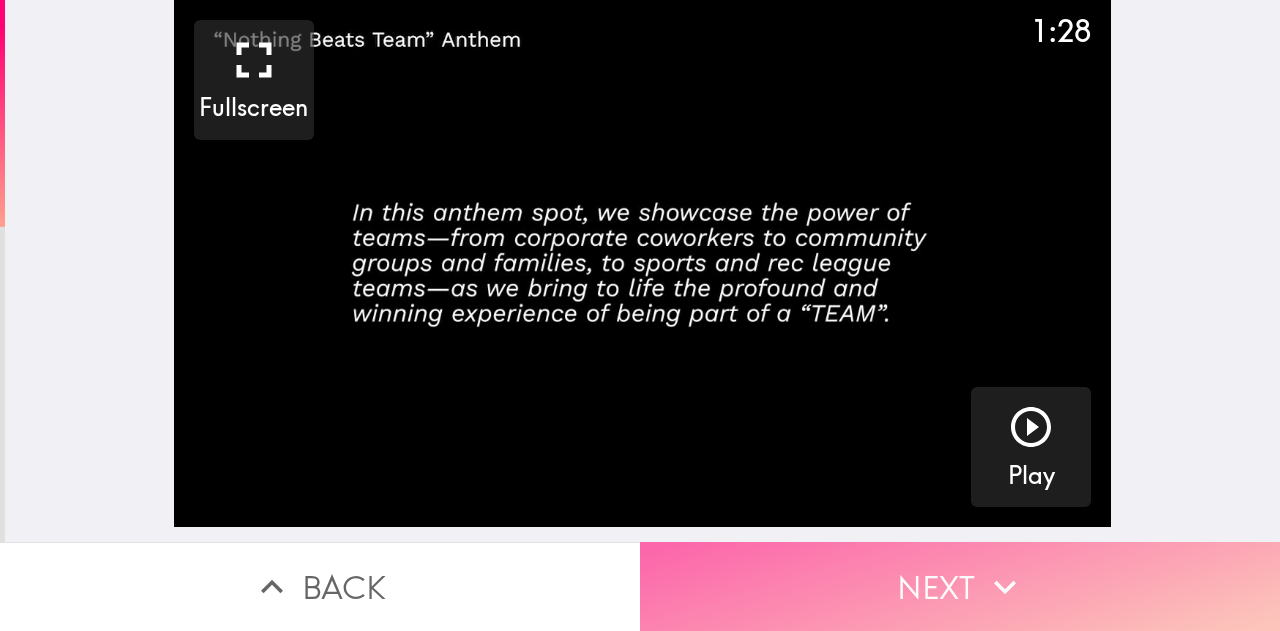 click 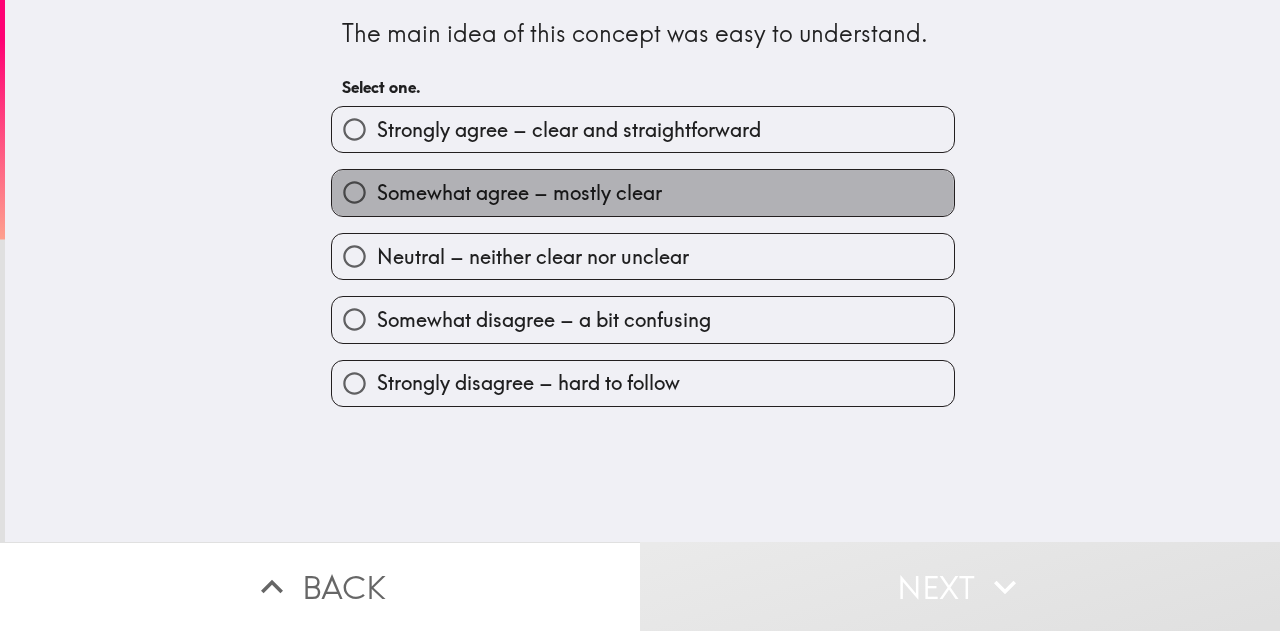 click on "Somewhat agree – mostly clear" at bounding box center [519, 193] 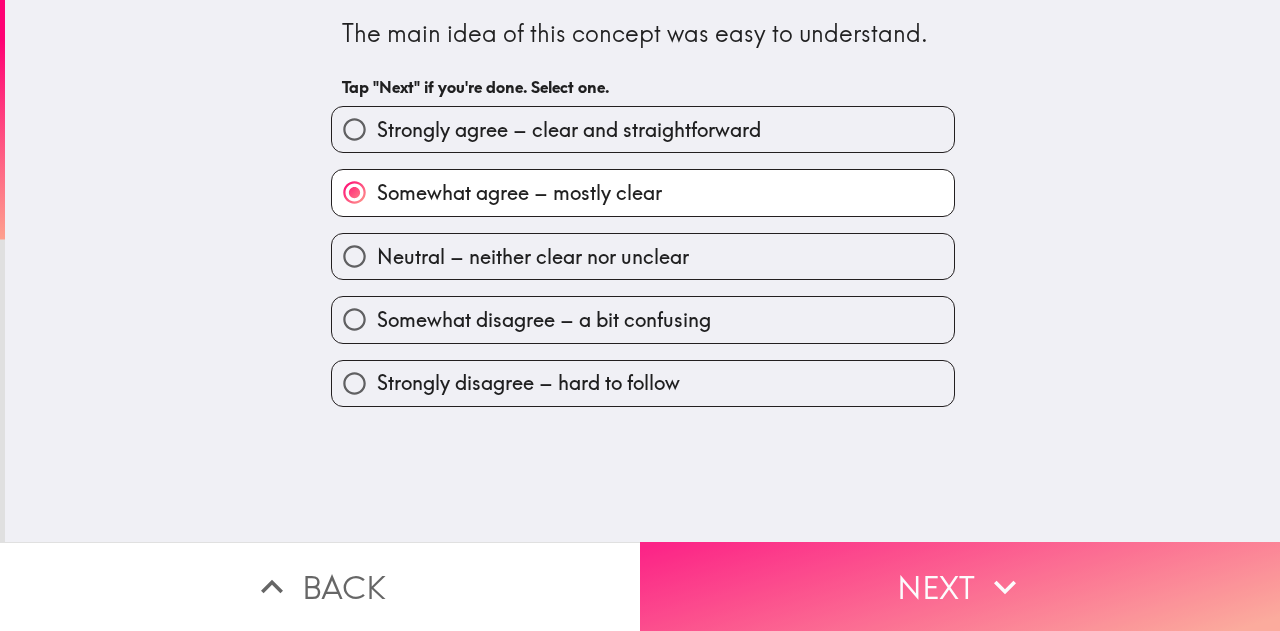 click on "Next" at bounding box center (960, 586) 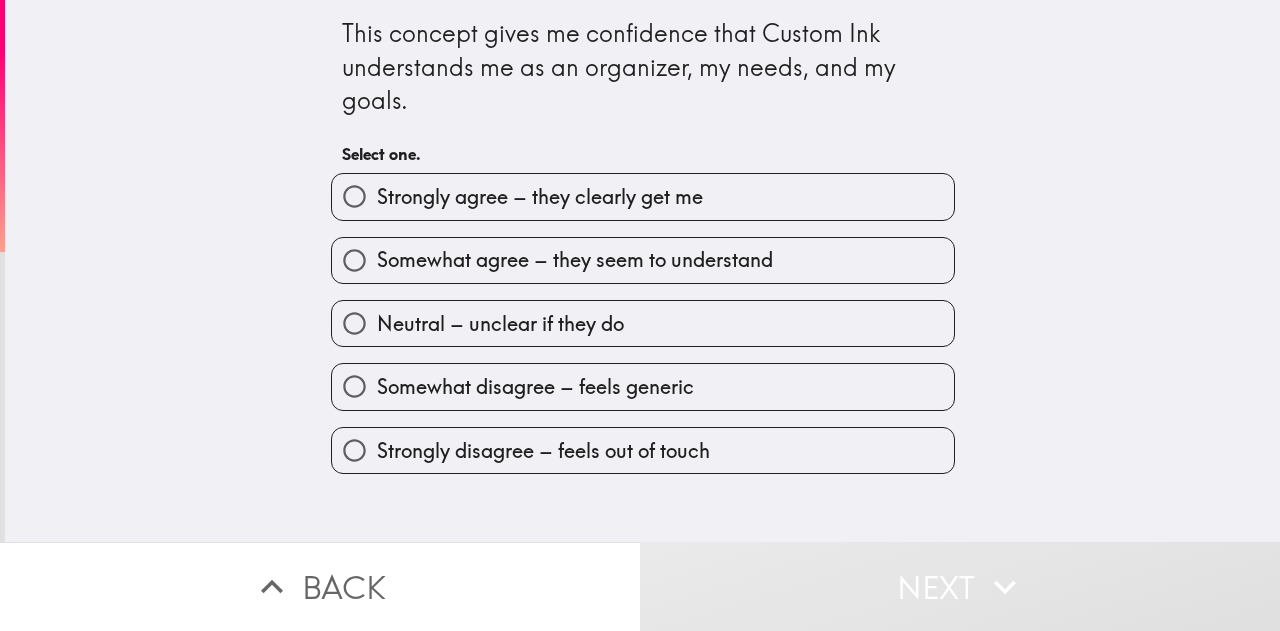 click on "Strongly agree – they clearly get me" at bounding box center [643, 196] 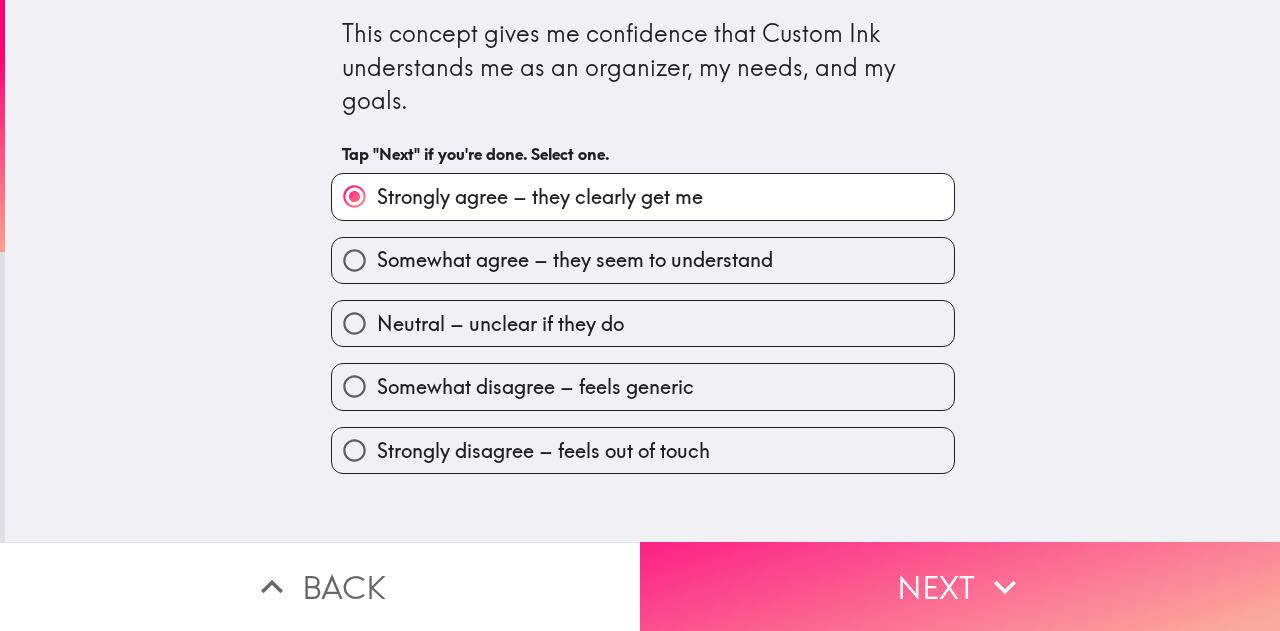 click on "Next" at bounding box center [960, 586] 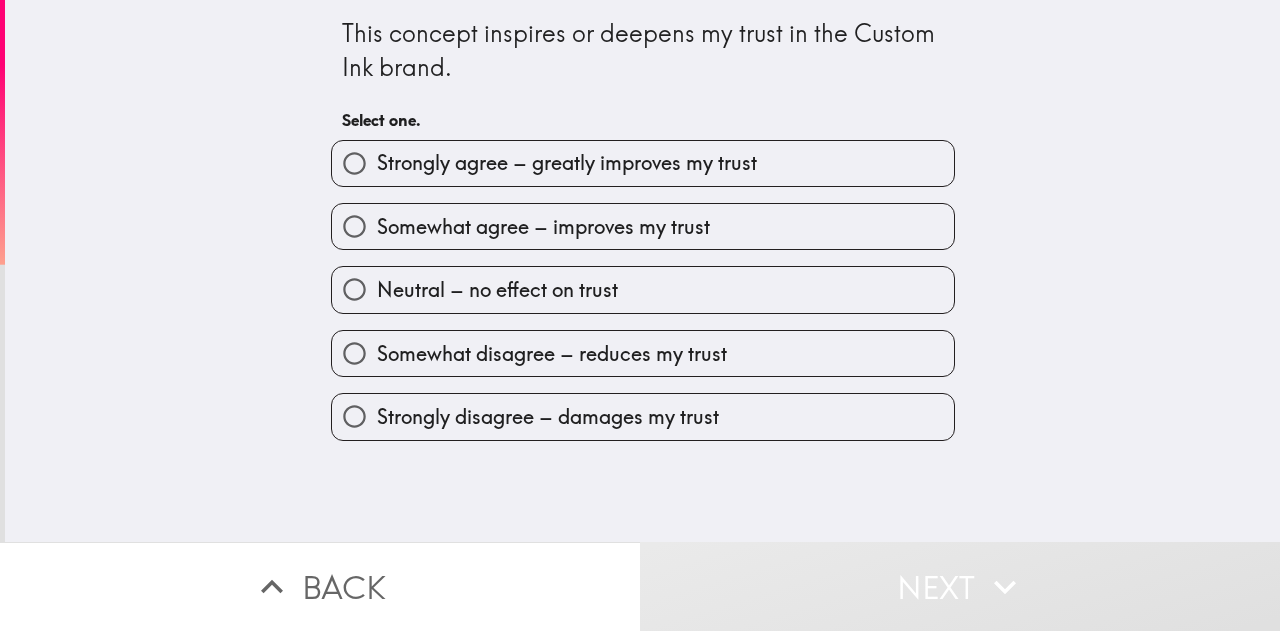 click on "Strongly agree – greatly improves my trust" at bounding box center (643, 163) 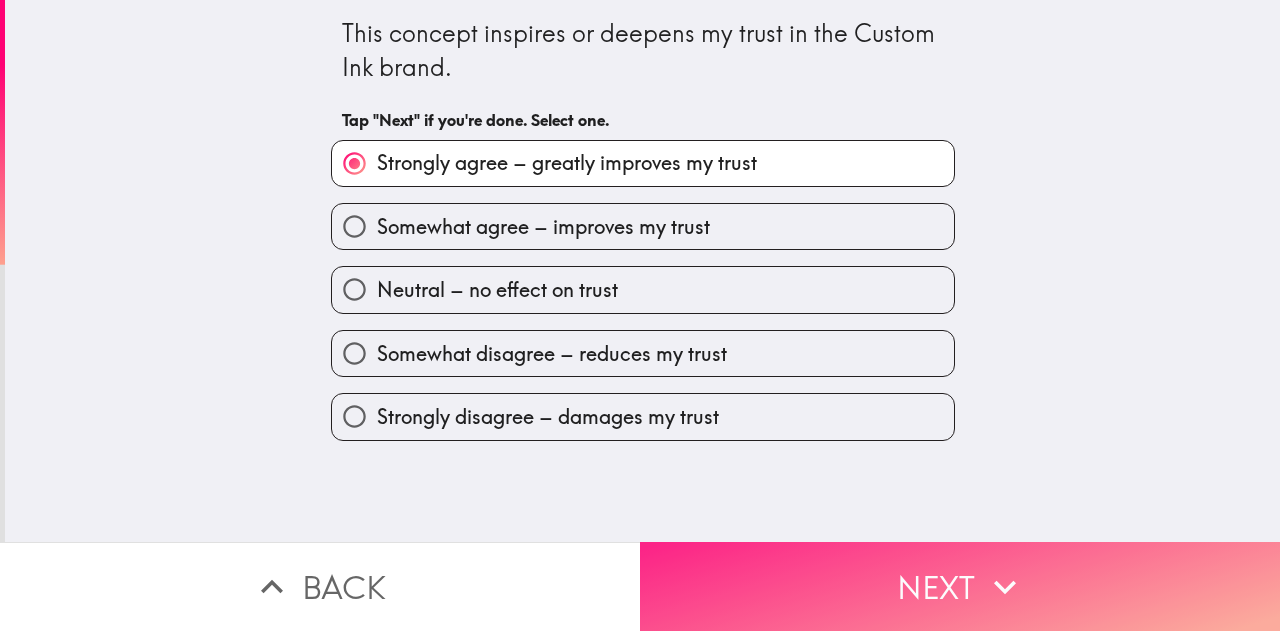 click on "Next" at bounding box center (960, 586) 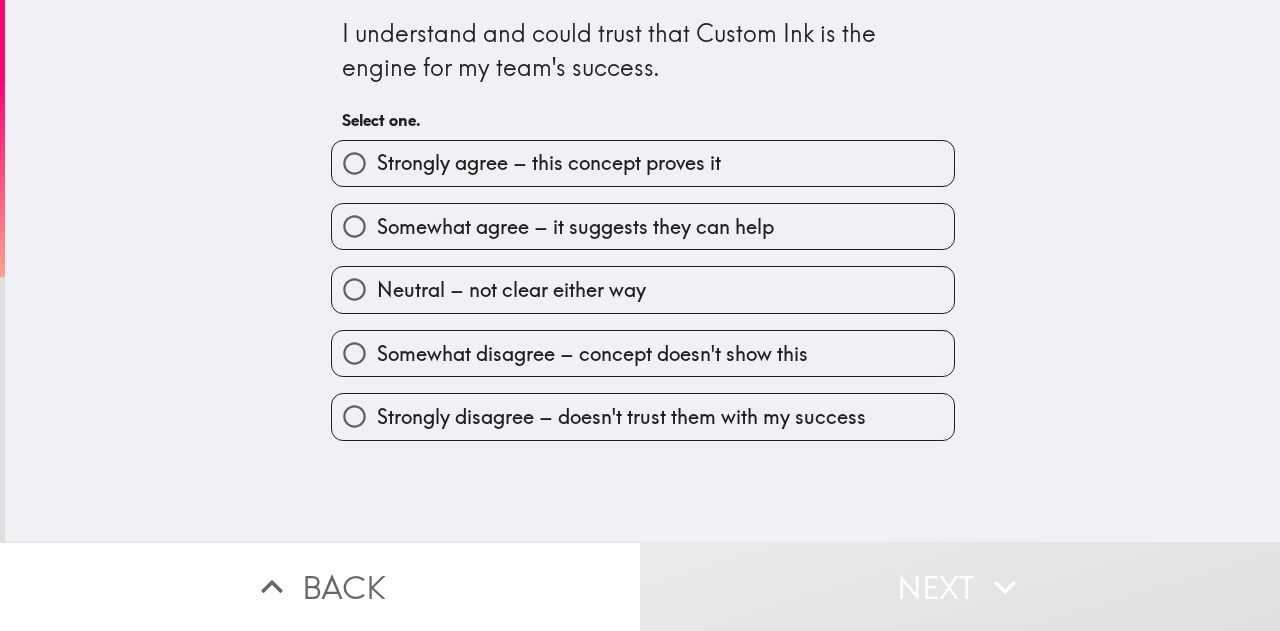 click on "Strongly agree – this concept proves it" at bounding box center (643, 163) 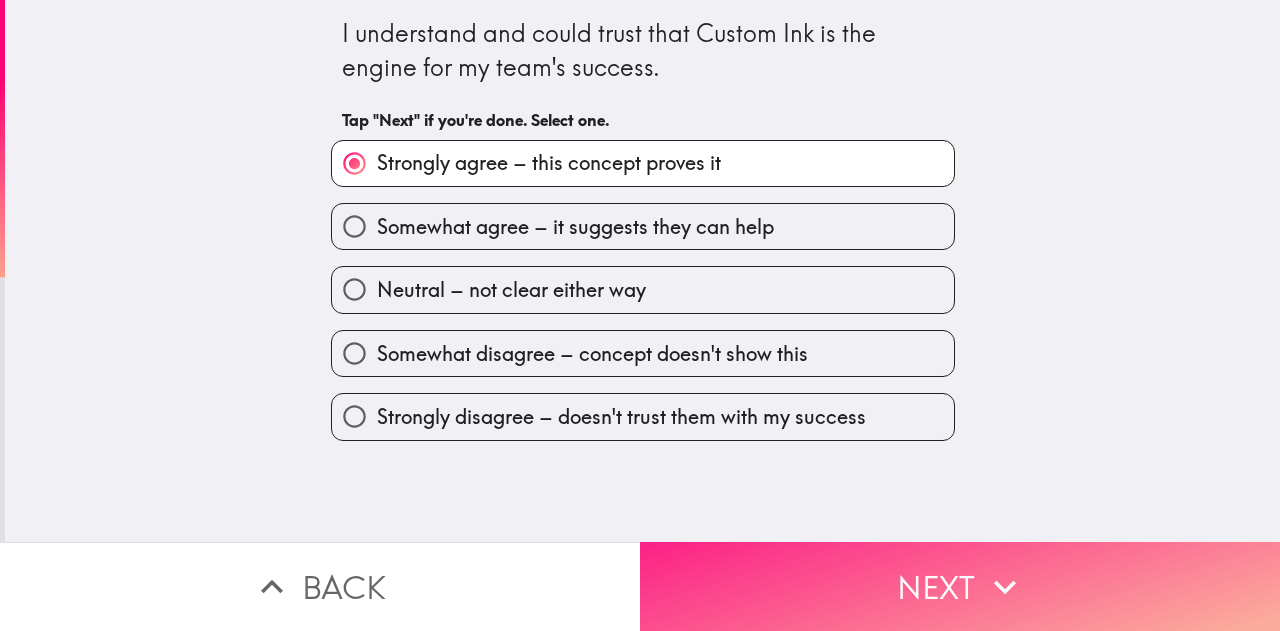 click on "Next" at bounding box center [960, 586] 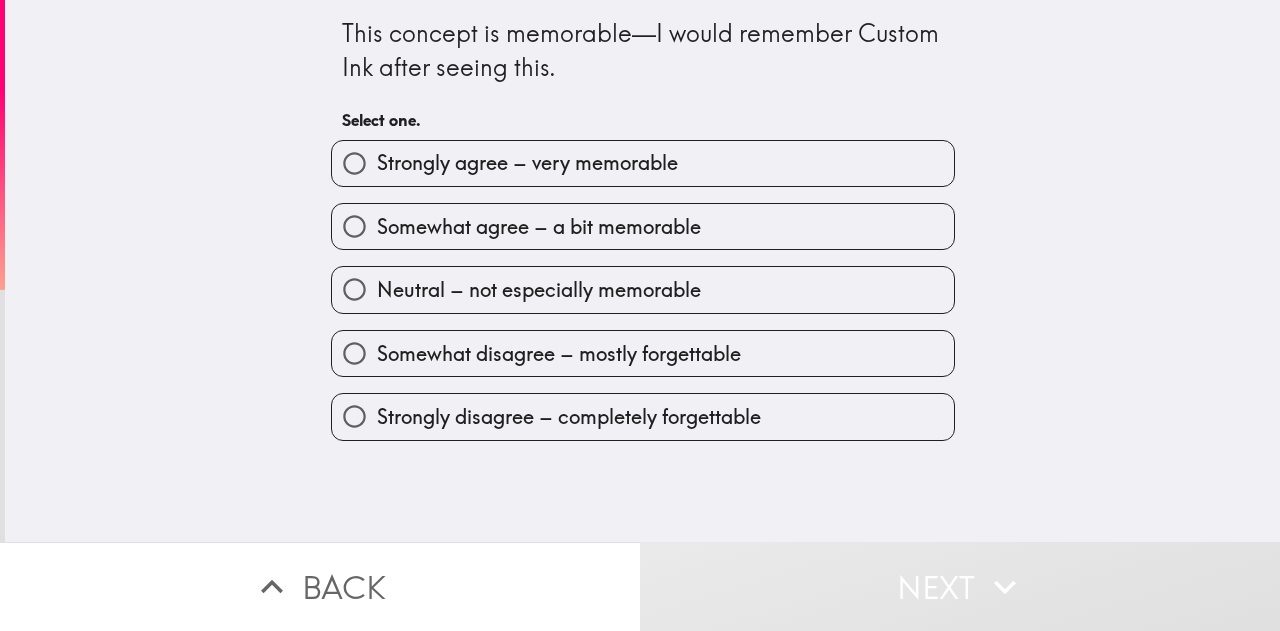 click on "Strongly agree – very memorable" at bounding box center [643, 163] 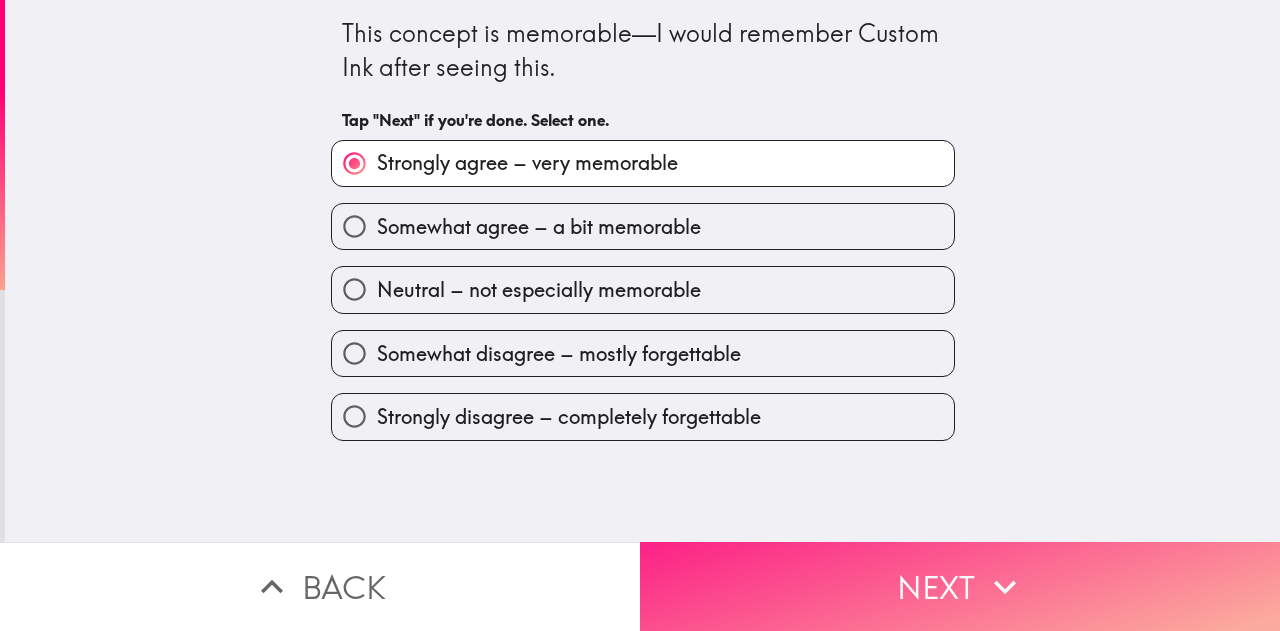 click on "Next" at bounding box center [960, 586] 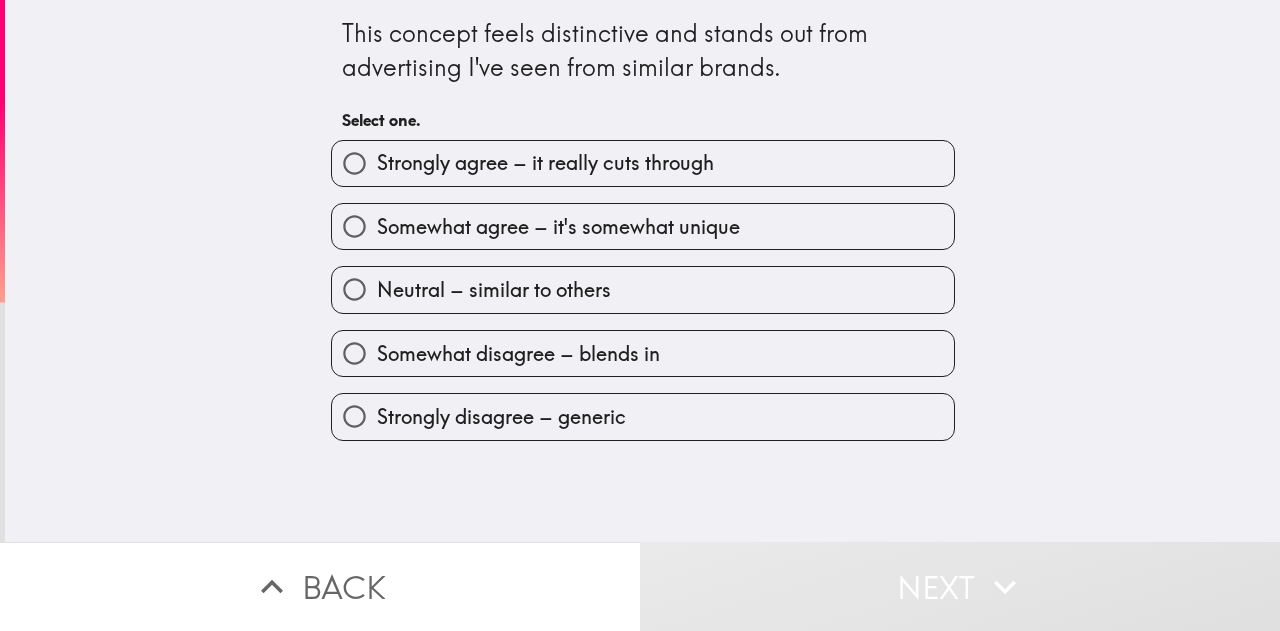 click on "Strongly agree – it really cuts through" at bounding box center (643, 163) 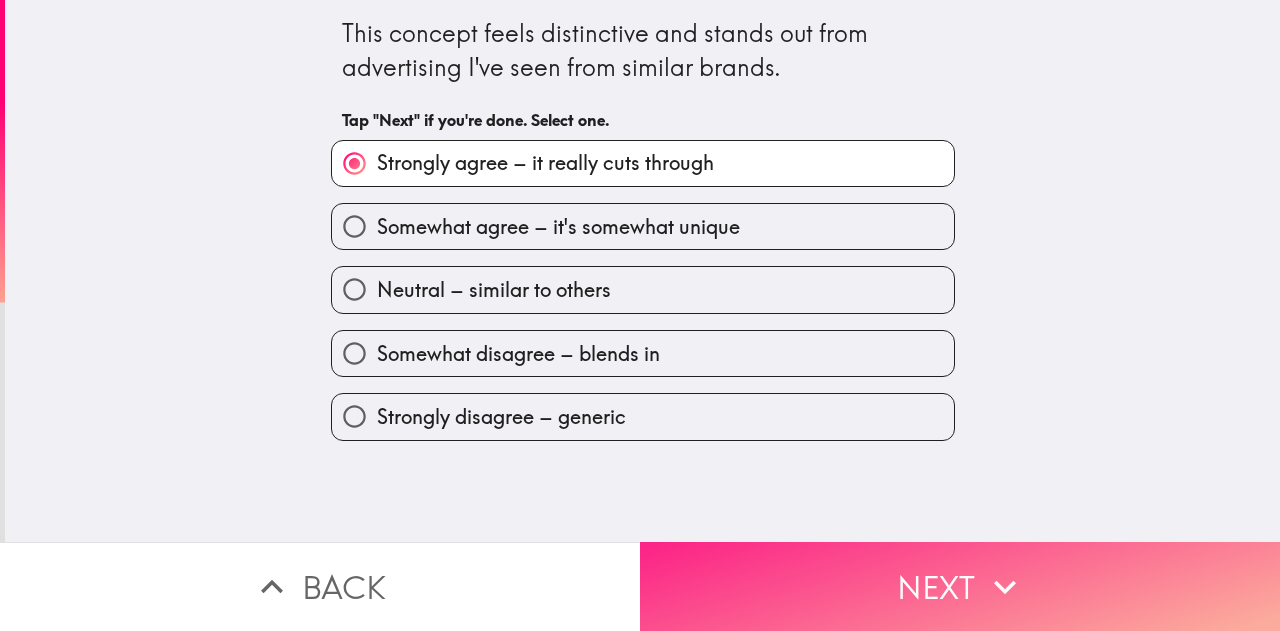 click on "Next" at bounding box center (960, 586) 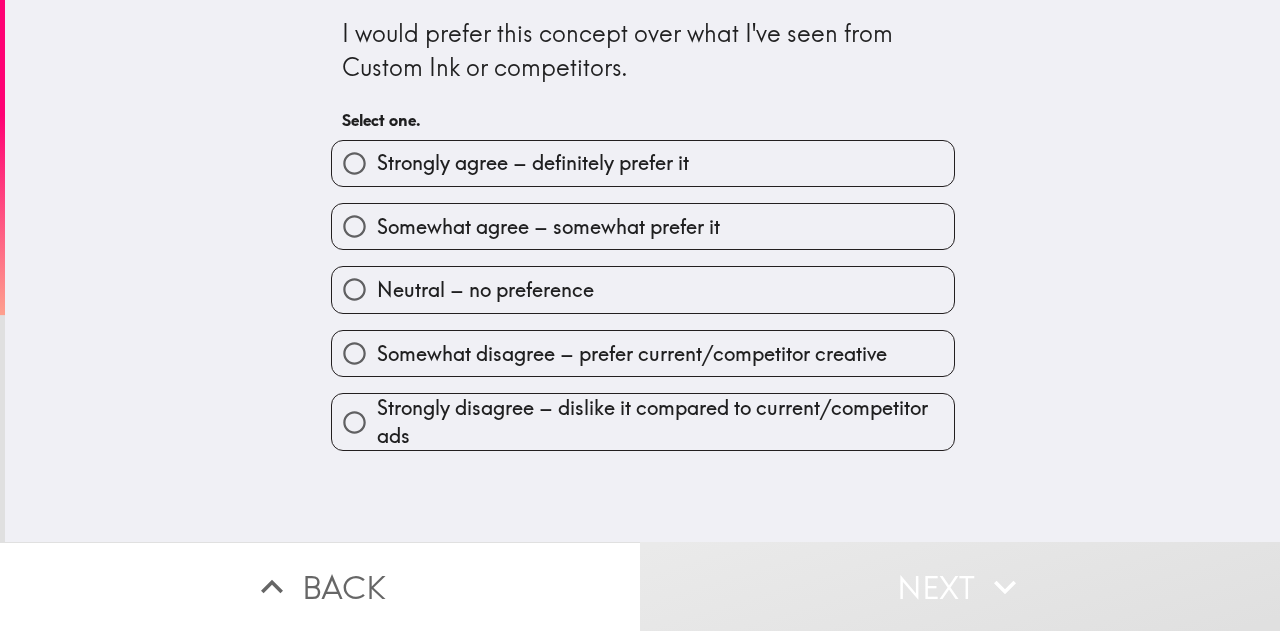 click on "Strongly agree – definitely prefer it" at bounding box center (643, 163) 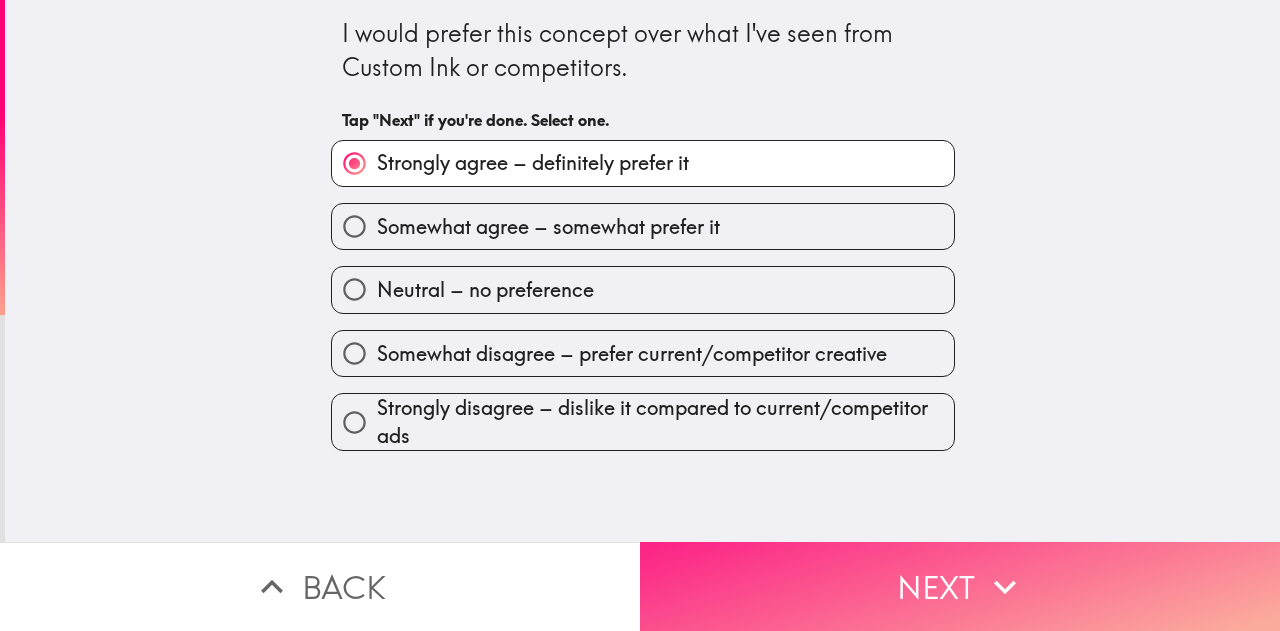 click on "Next" at bounding box center [960, 586] 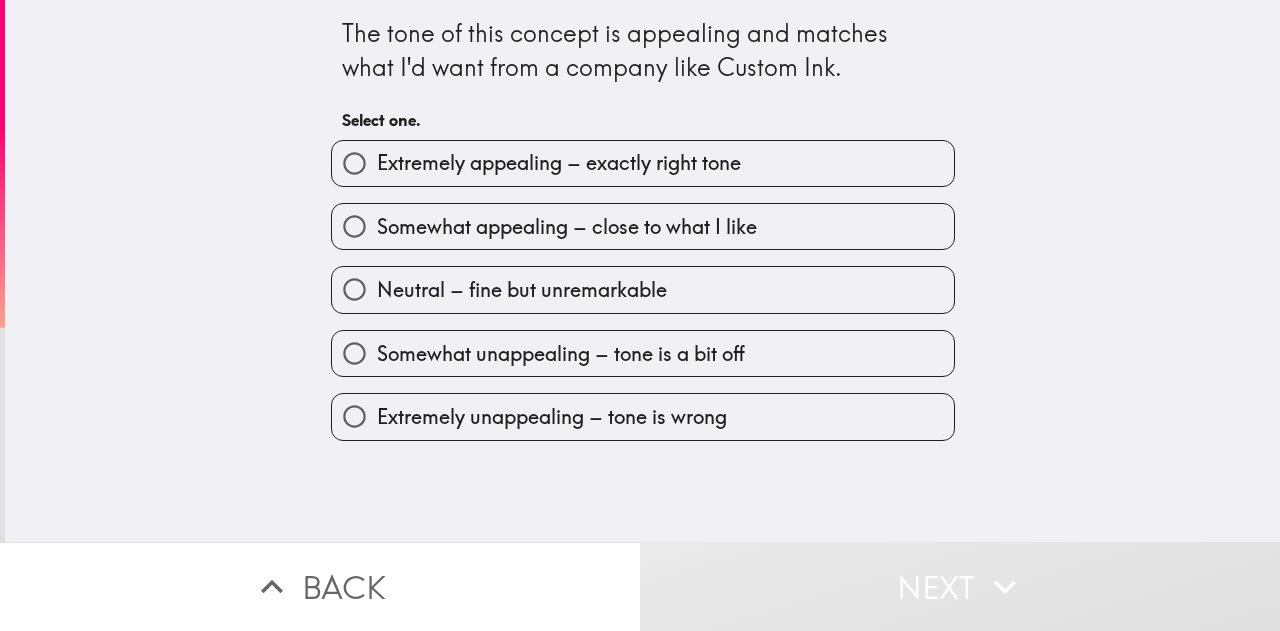 click on "Extremely appealing – exactly right tone" at bounding box center (643, 163) 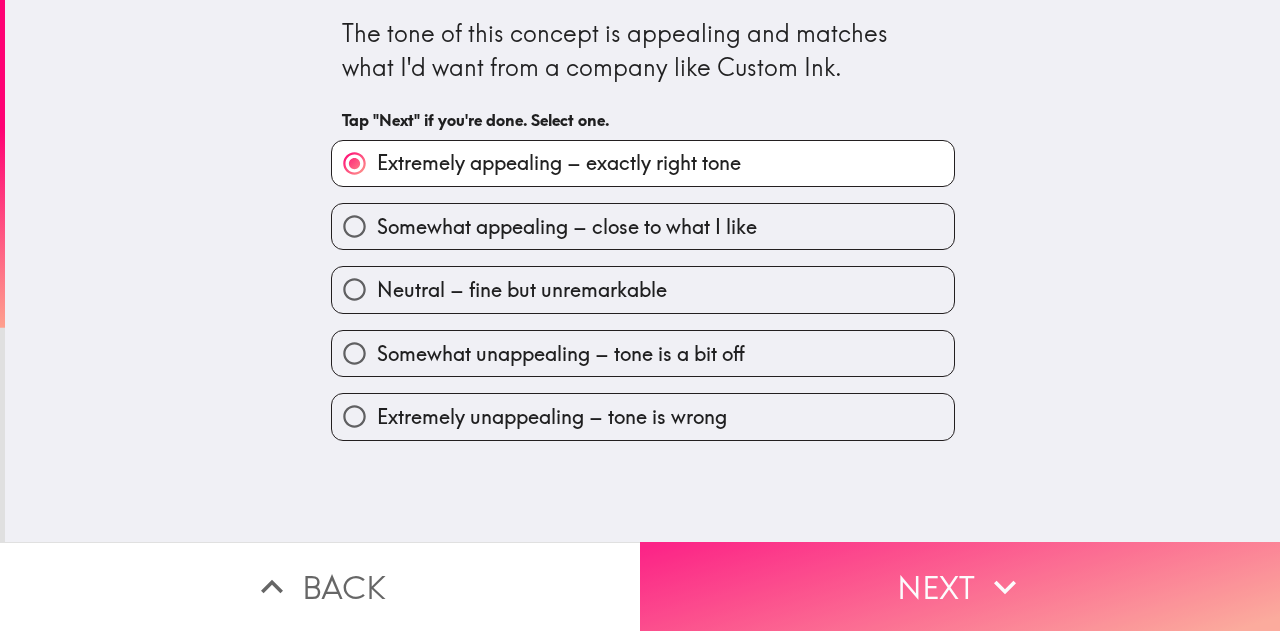 click 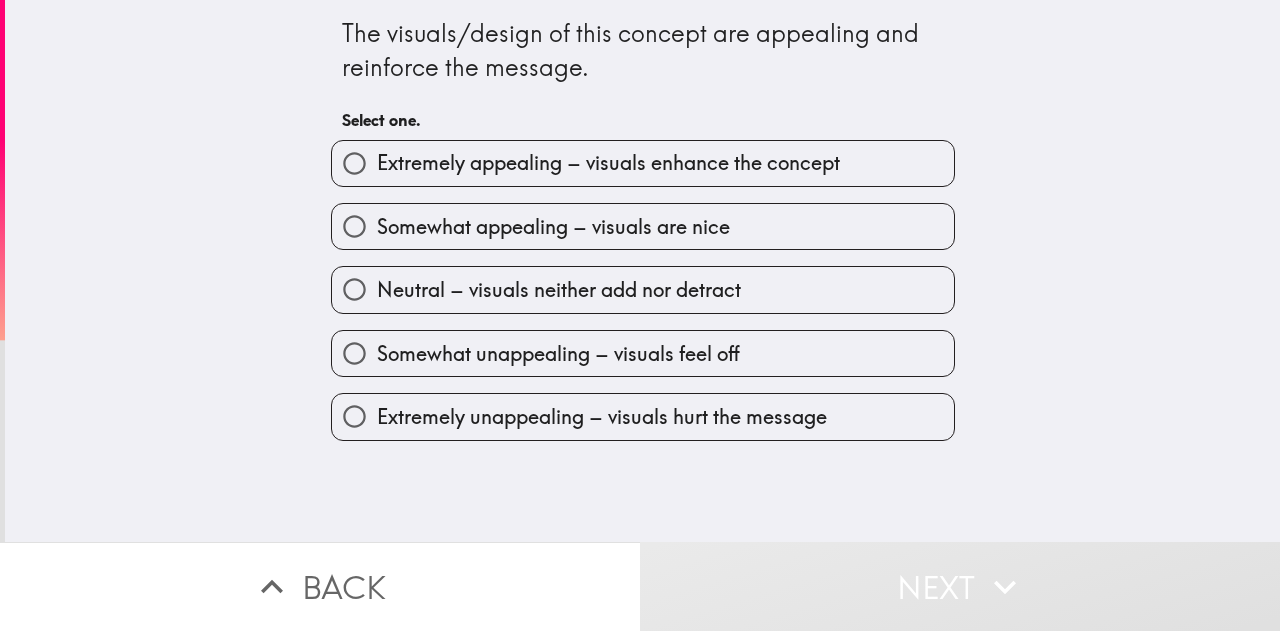 click on "Extremely appealing – visuals enhance the concept" at bounding box center [643, 163] 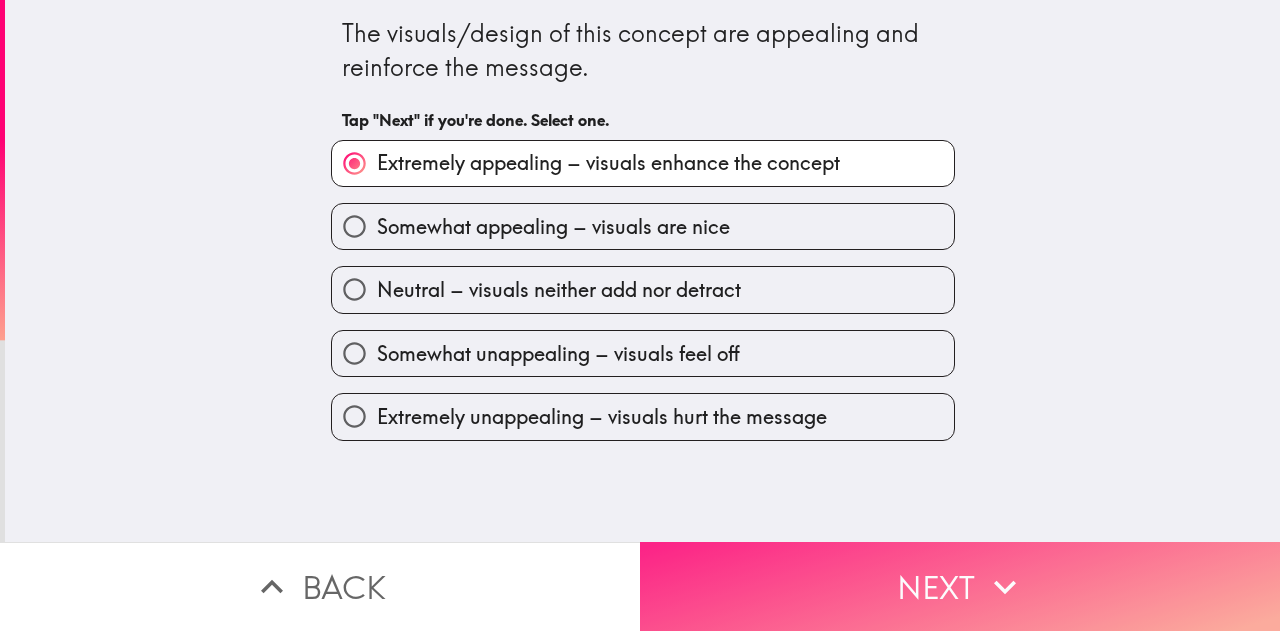 click 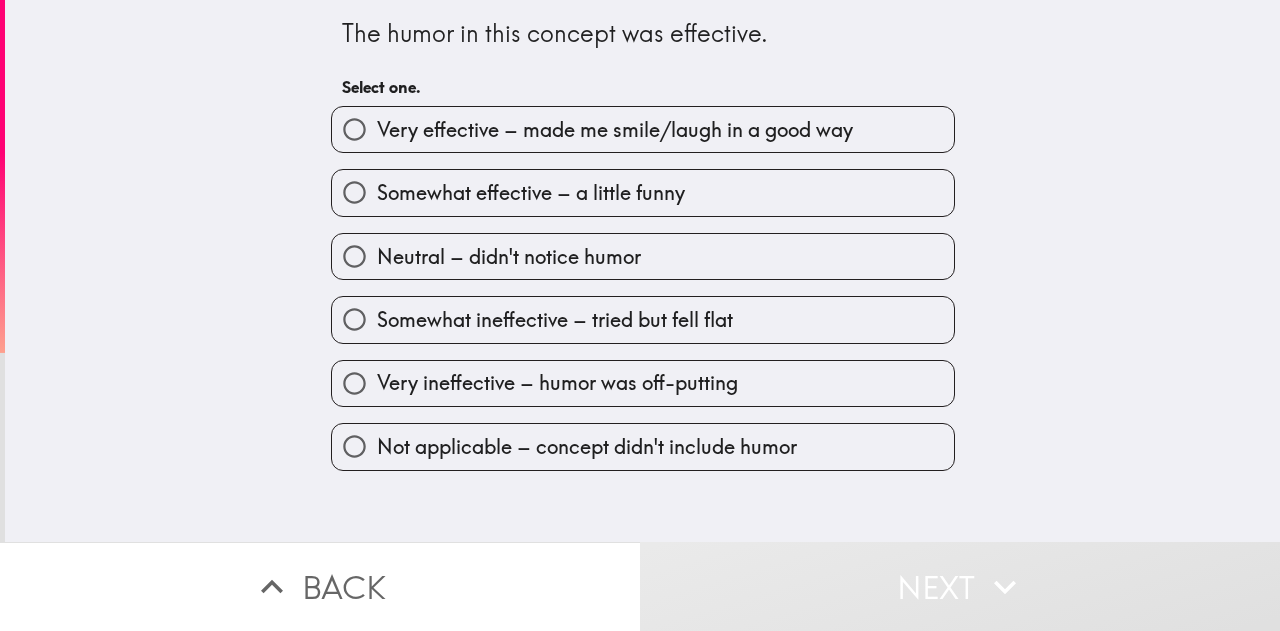 click on "Very effective – made me smile/laugh in a good way" at bounding box center [643, 129] 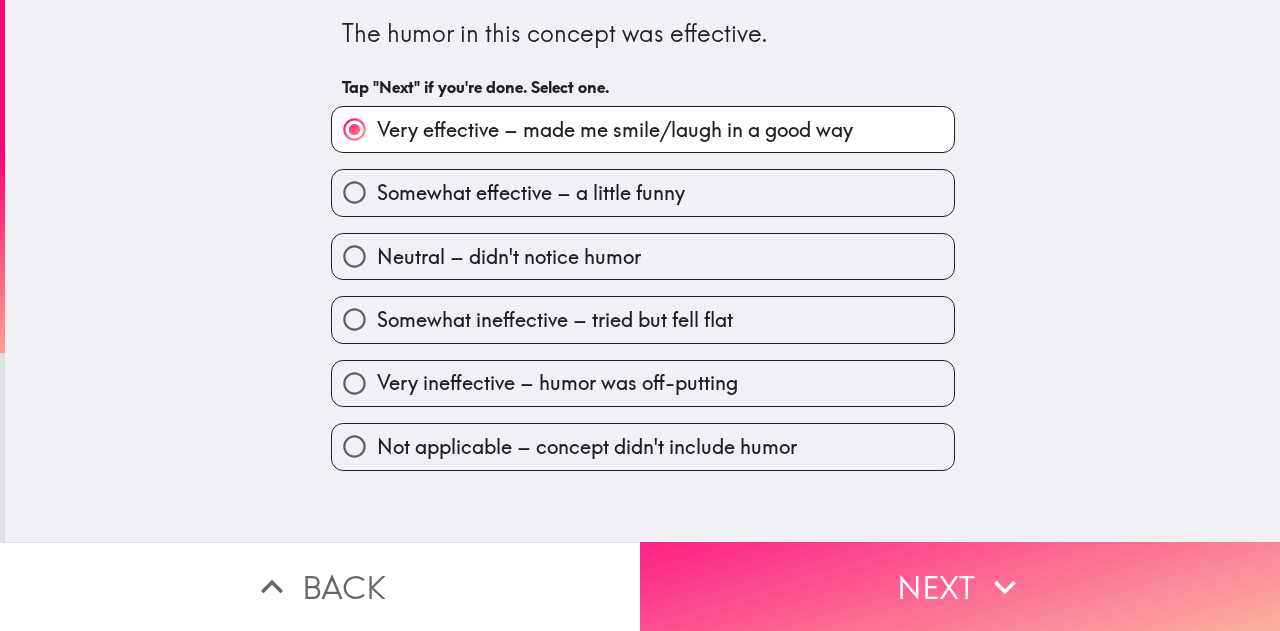 click 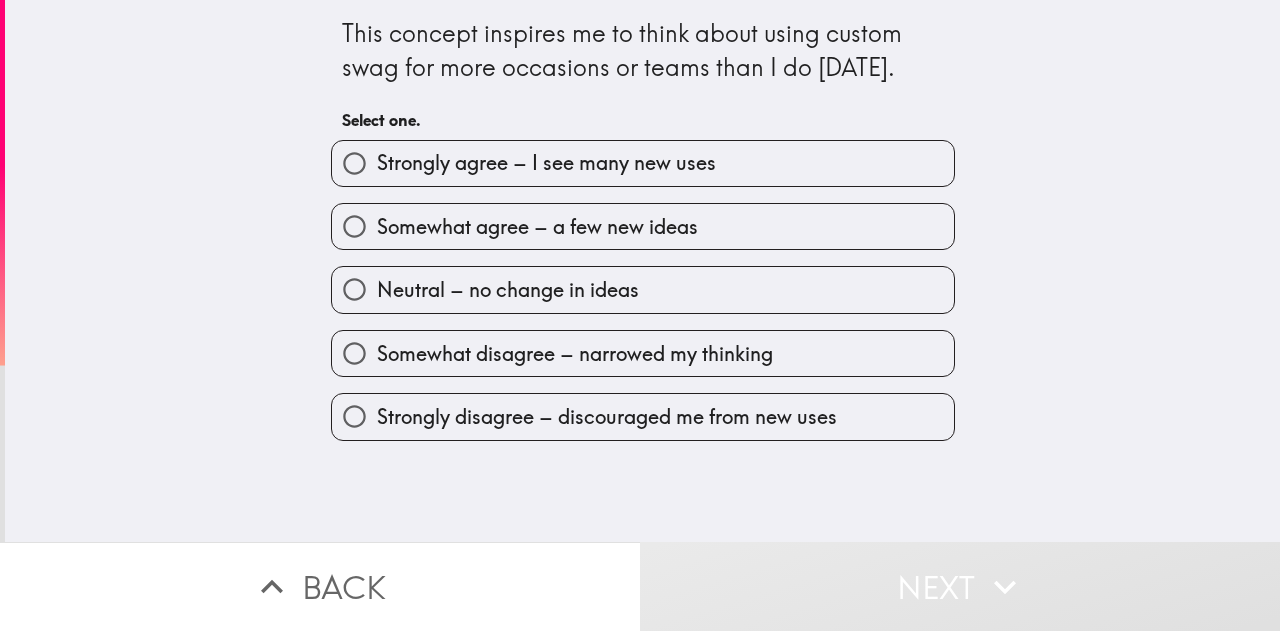 click on "Strongly agree – I see many new uses" at bounding box center (643, 163) 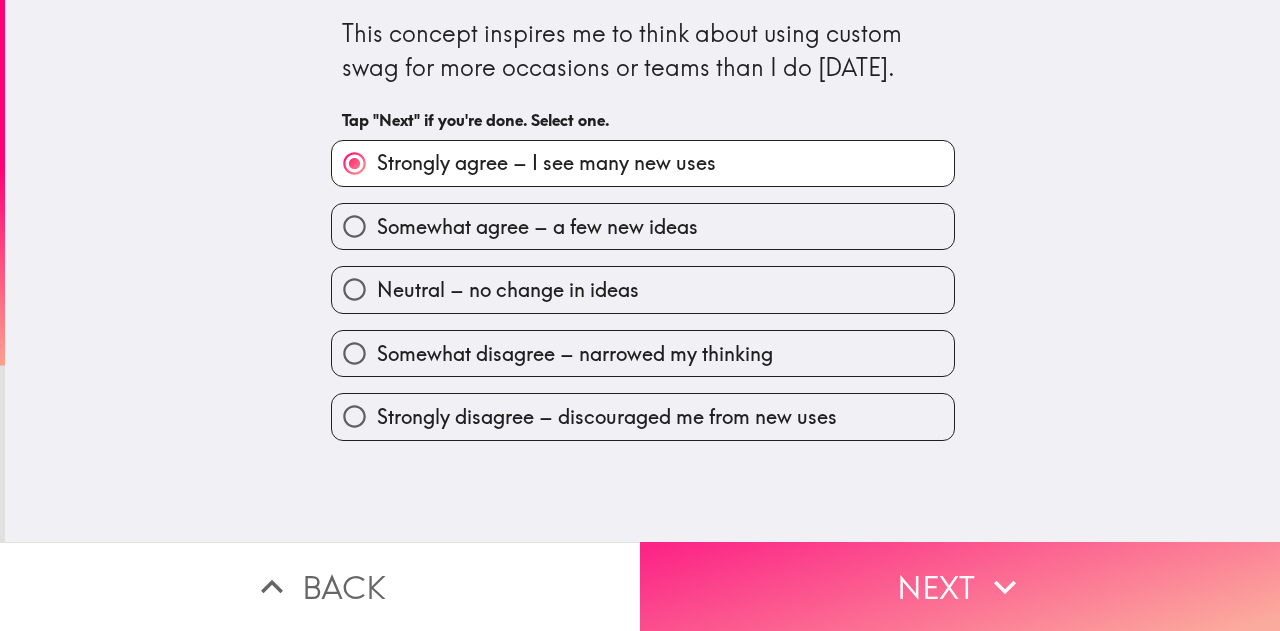 click on "Next" at bounding box center [960, 586] 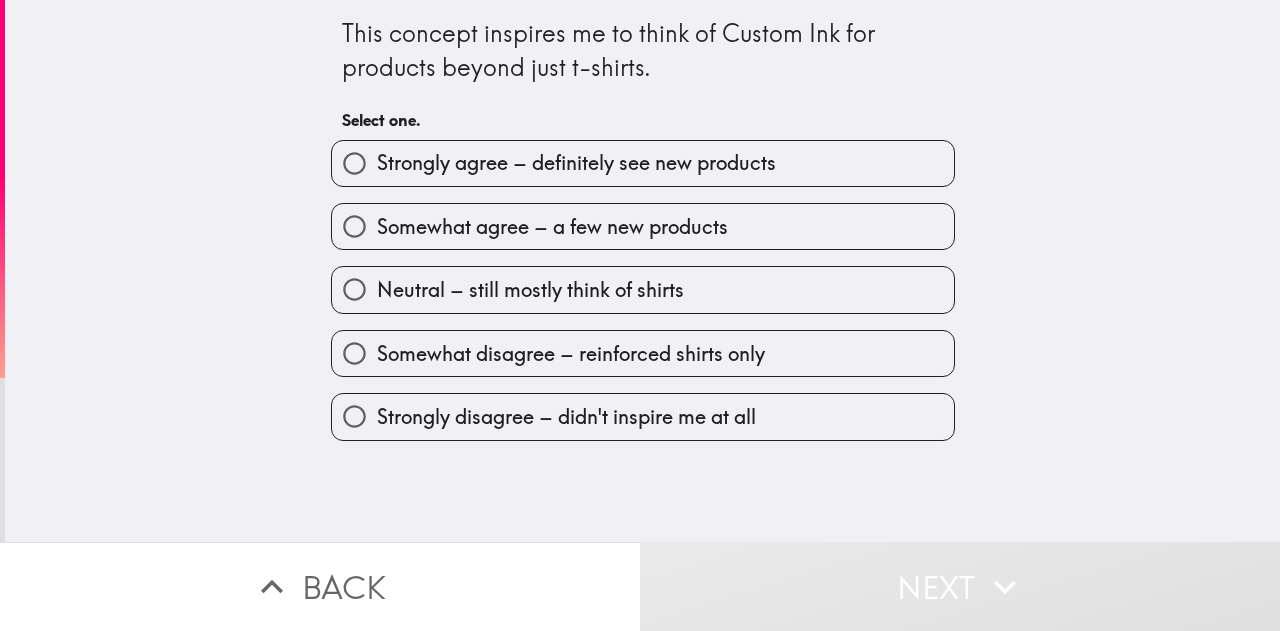 click on "Strongly agree – definitely see new products" at bounding box center (643, 163) 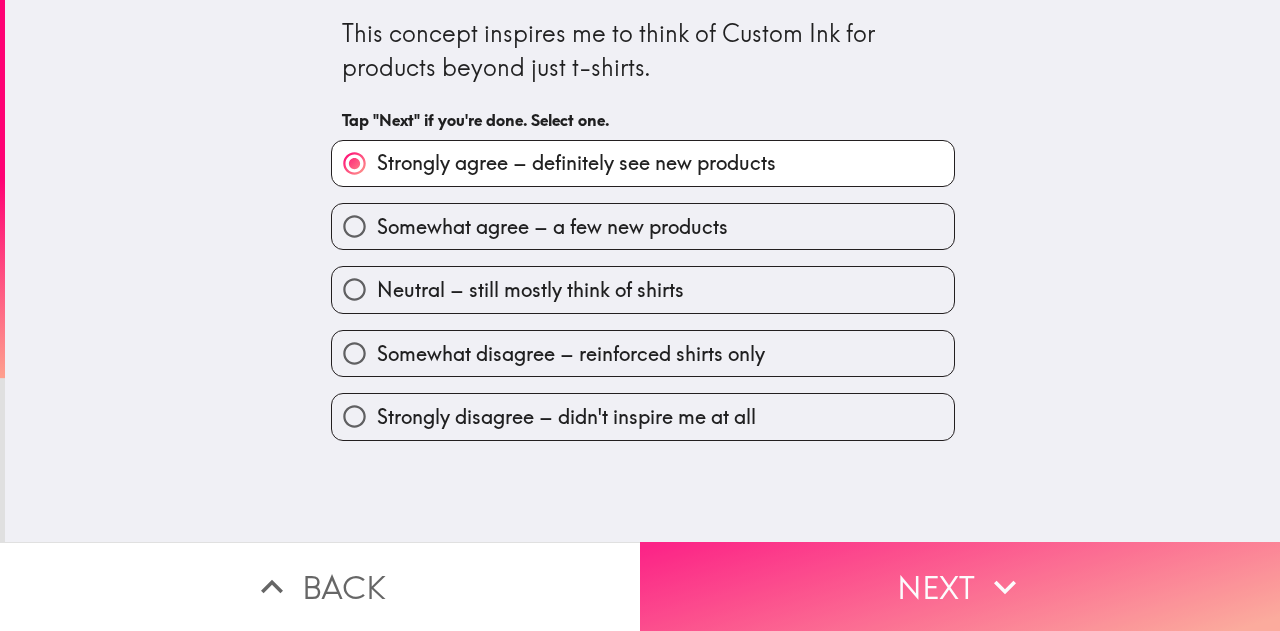 click 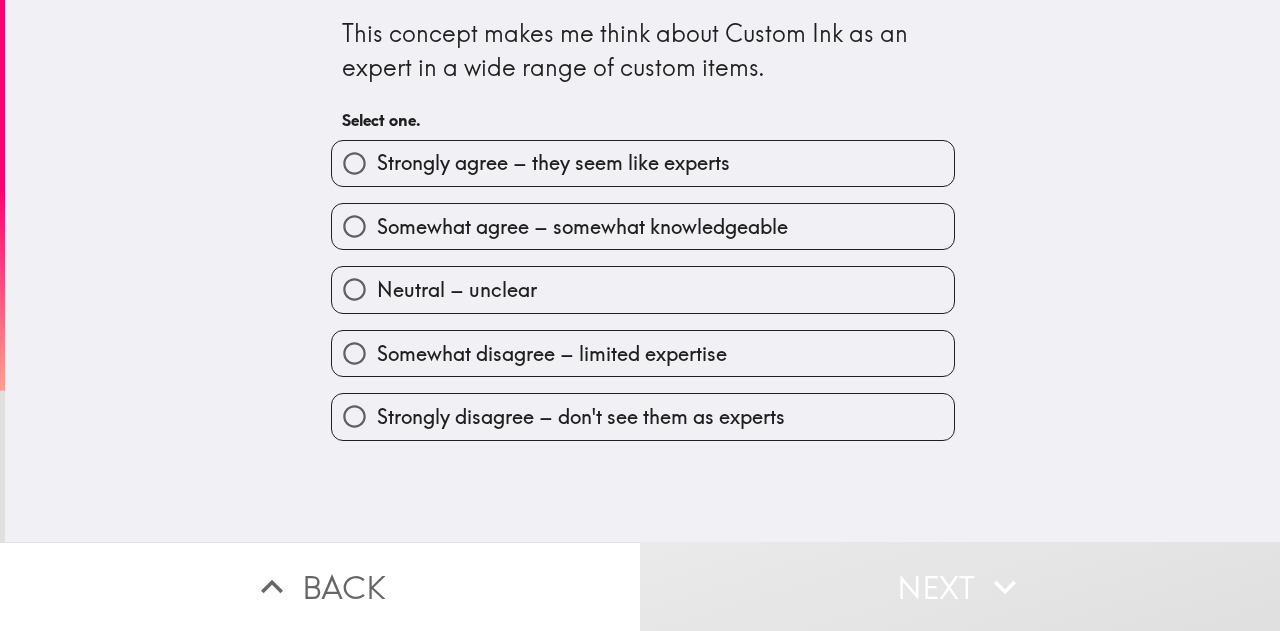 click on "Strongly agree – they seem like experts" at bounding box center [643, 163] 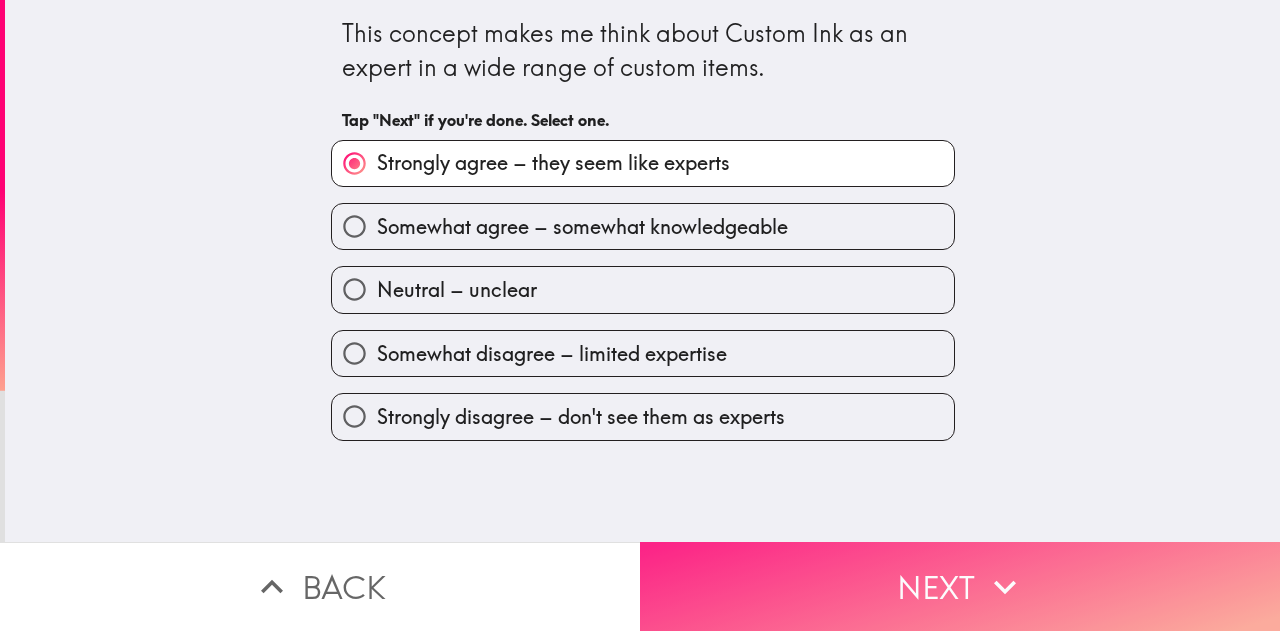 click on "Next" at bounding box center (960, 586) 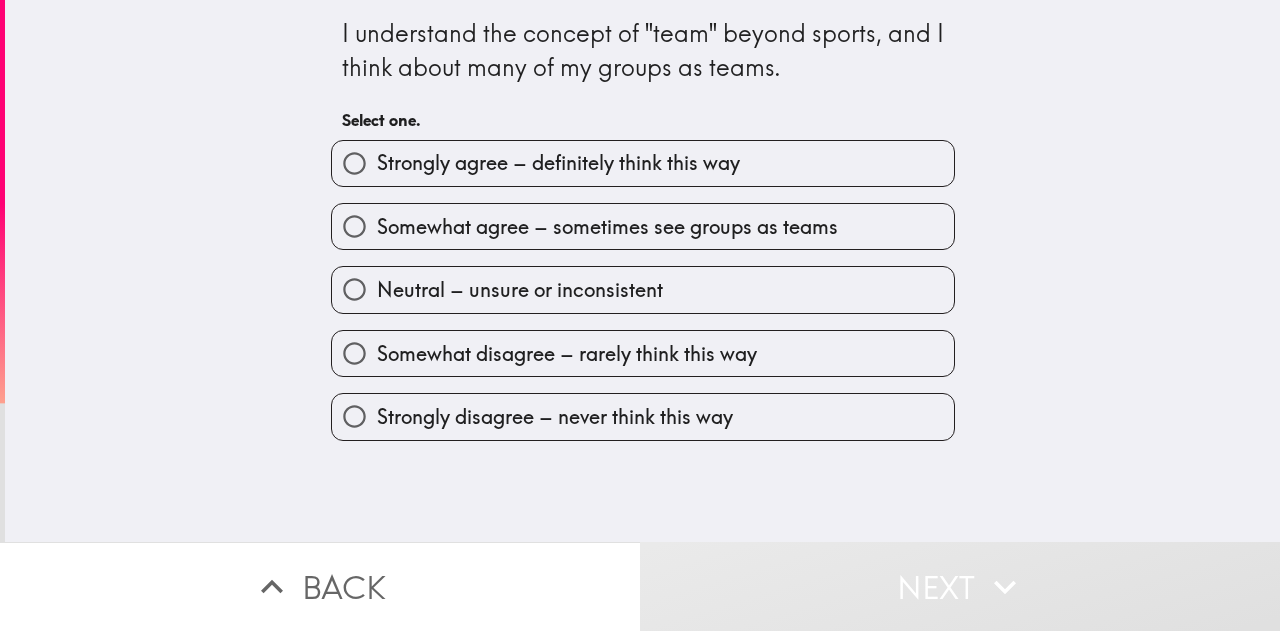click on "Strongly agree – definitely think this way" at bounding box center (643, 163) 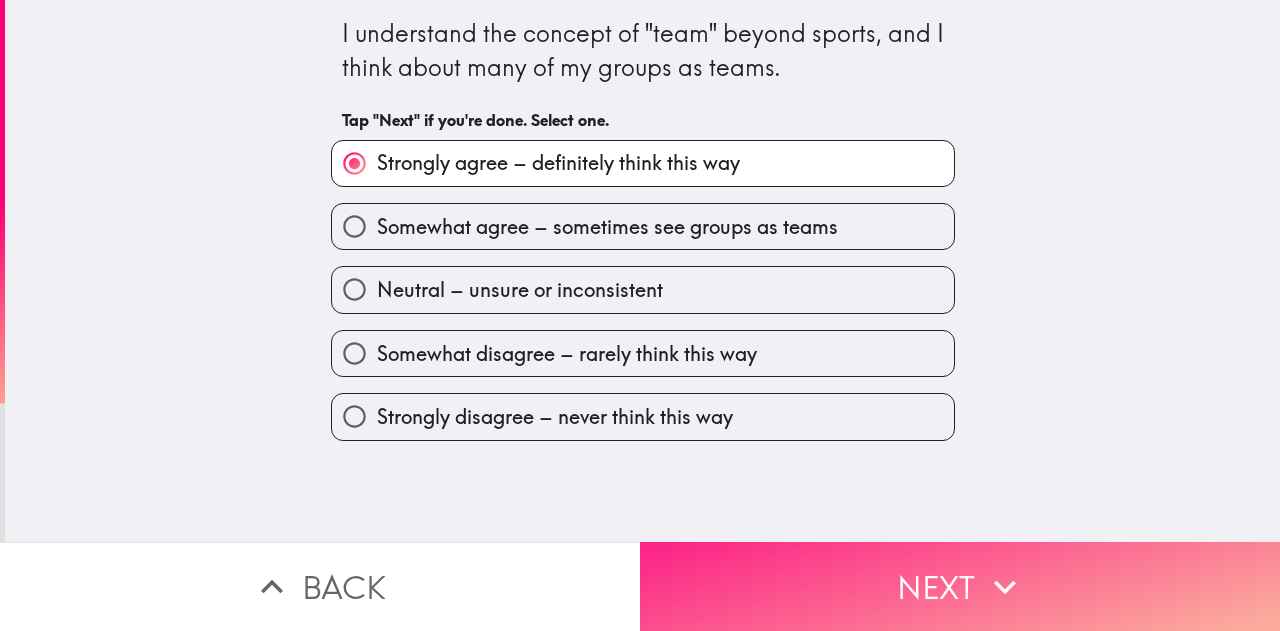 click 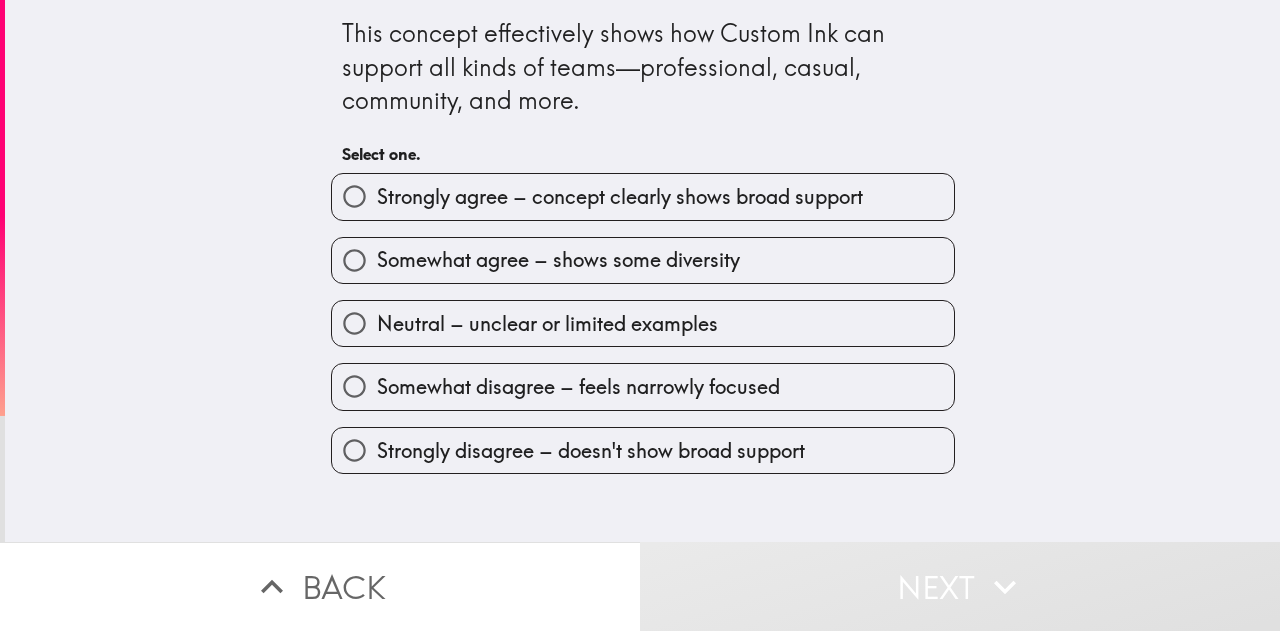 click on "Strongly agree – concept clearly shows broad support" at bounding box center [643, 196] 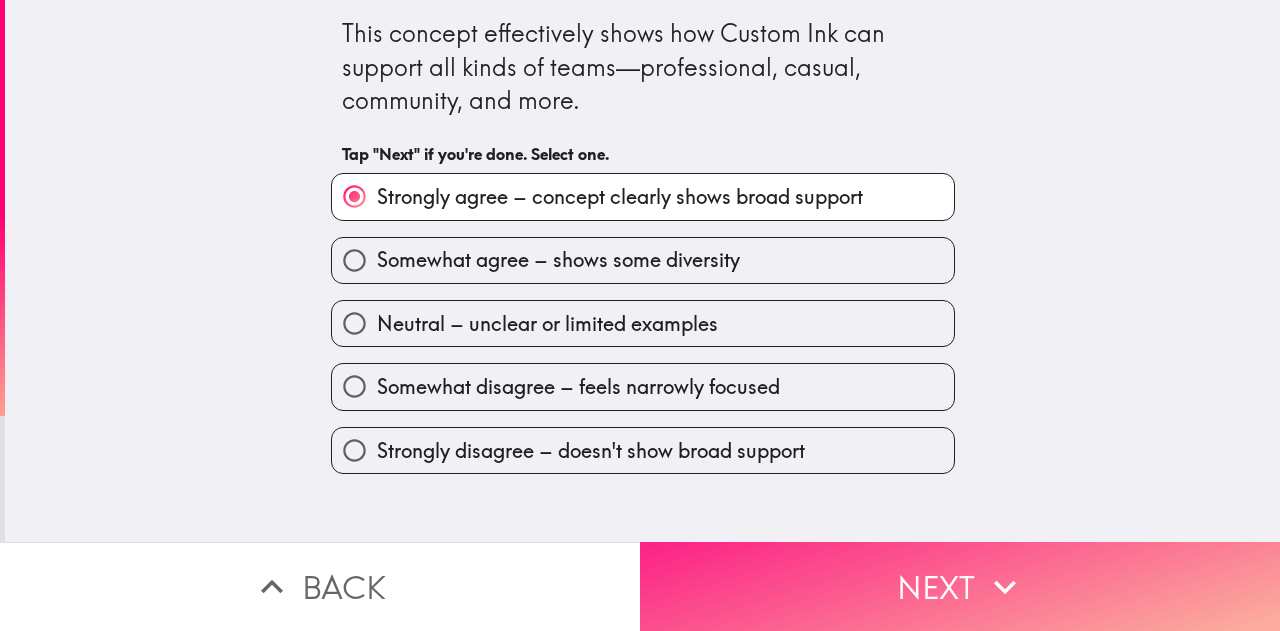 click on "Next" at bounding box center (960, 586) 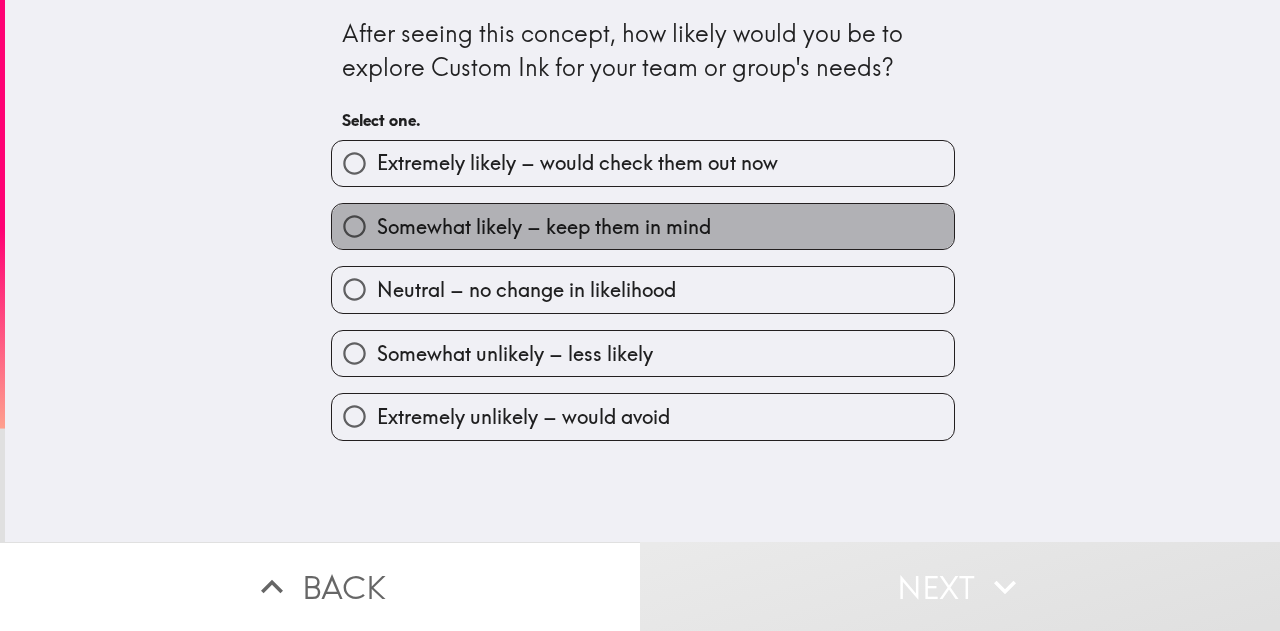 click on "Somewhat likely – keep them in mind" at bounding box center [643, 226] 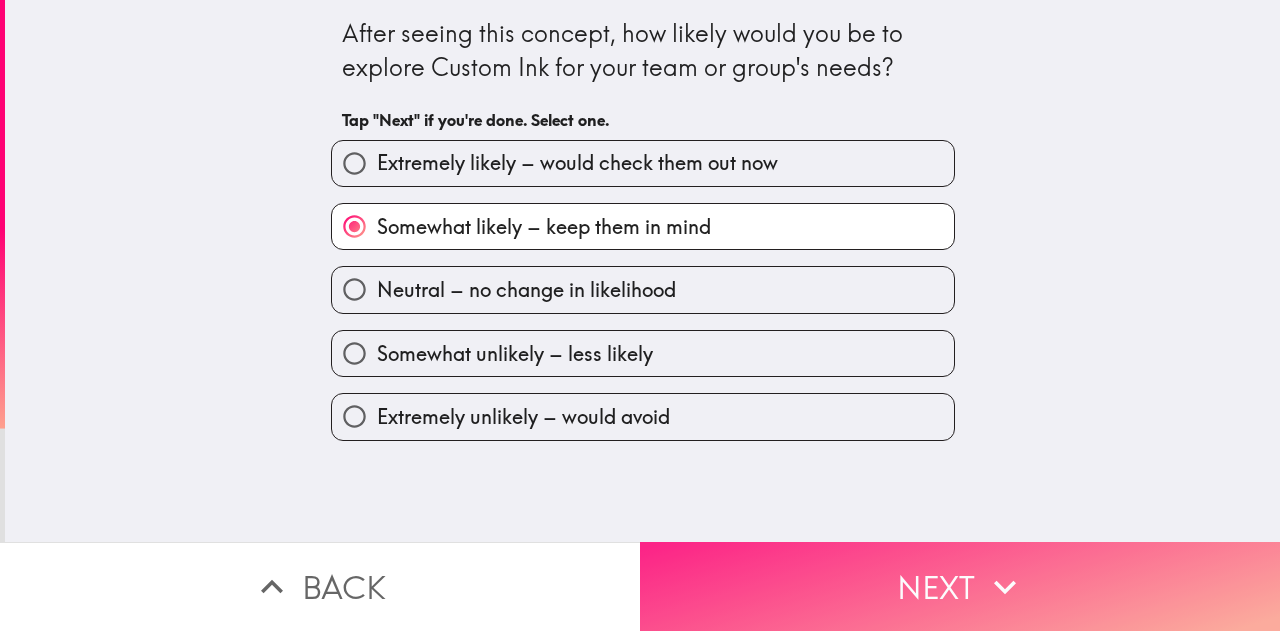click 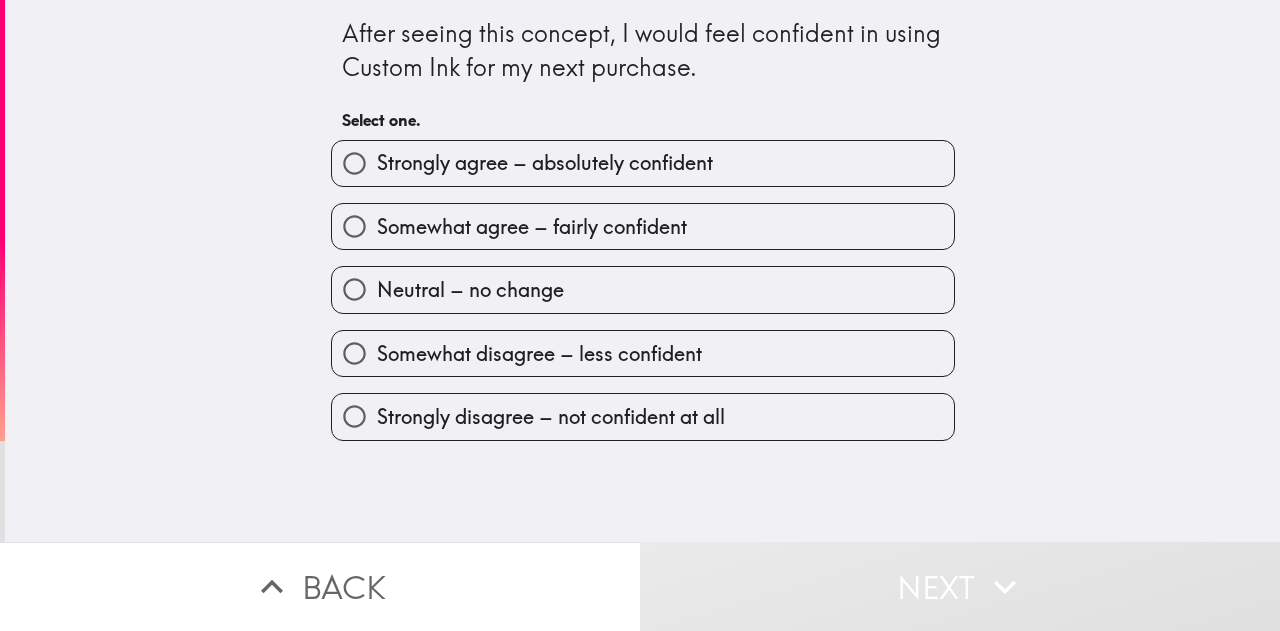 click on "Strongly agree – absolutely confident" at bounding box center (643, 163) 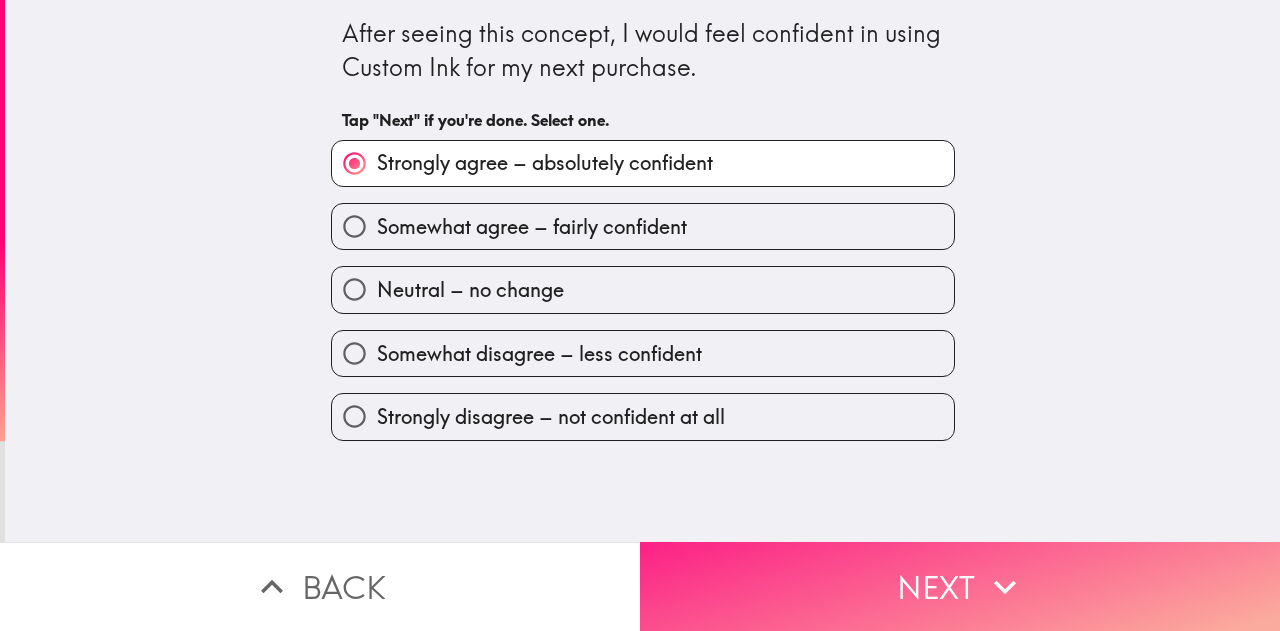 click on "Next" at bounding box center [960, 586] 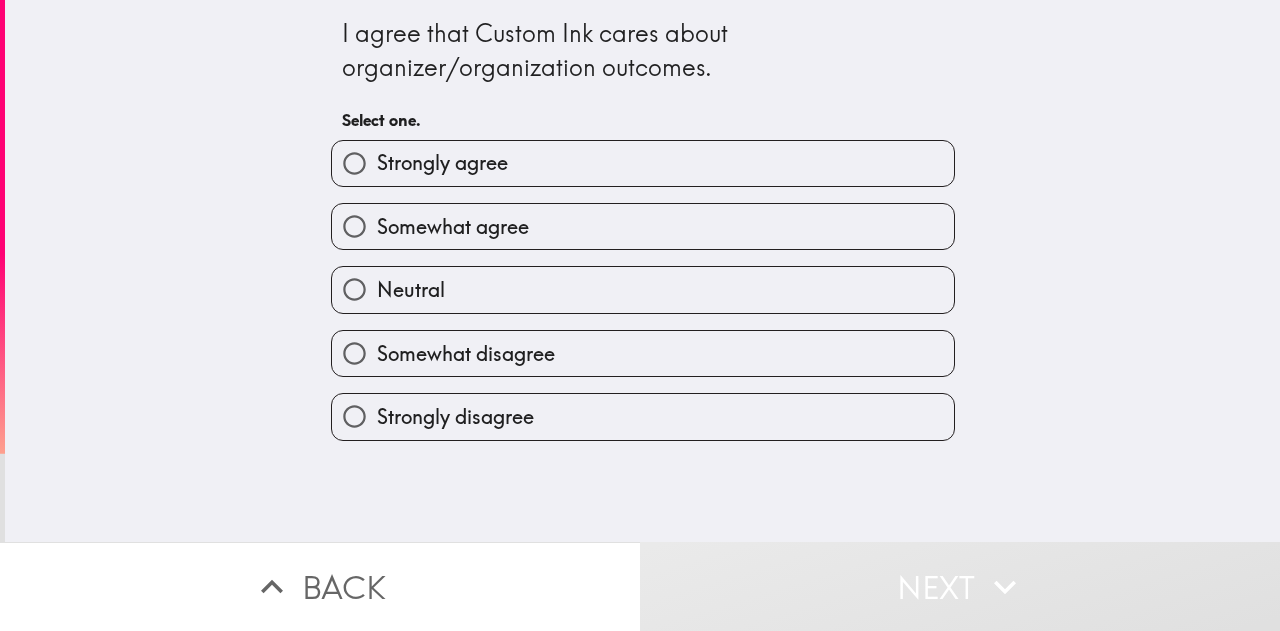 click on "Strongly agree" at bounding box center (643, 163) 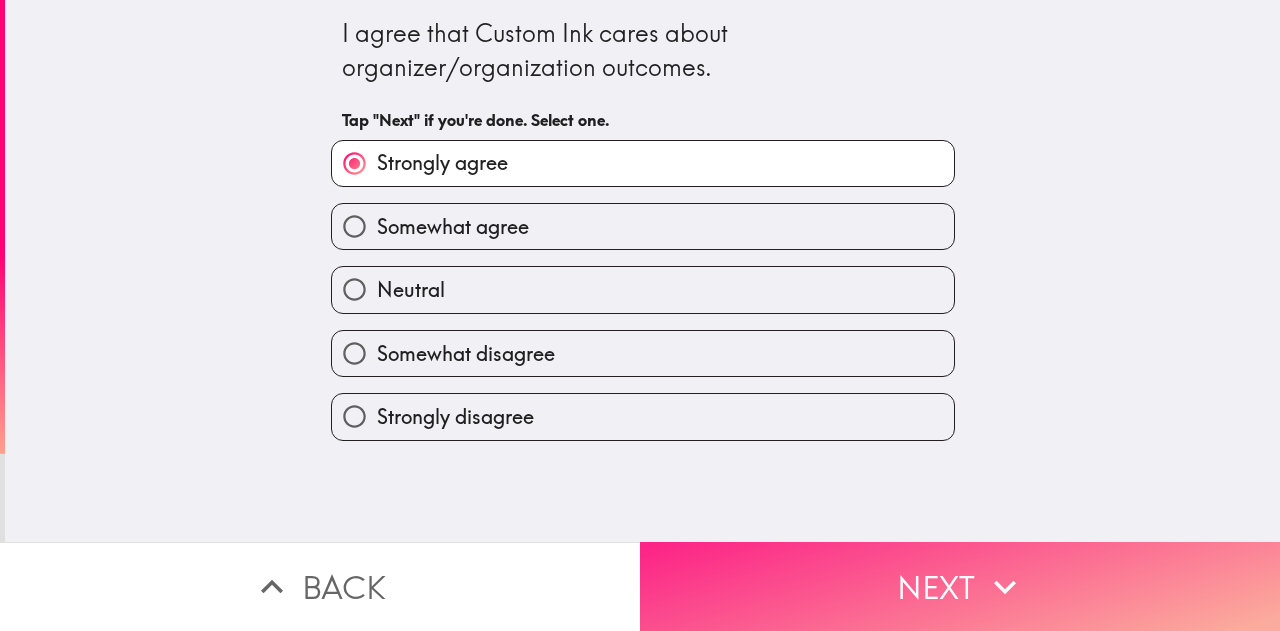 click on "Next" at bounding box center (960, 586) 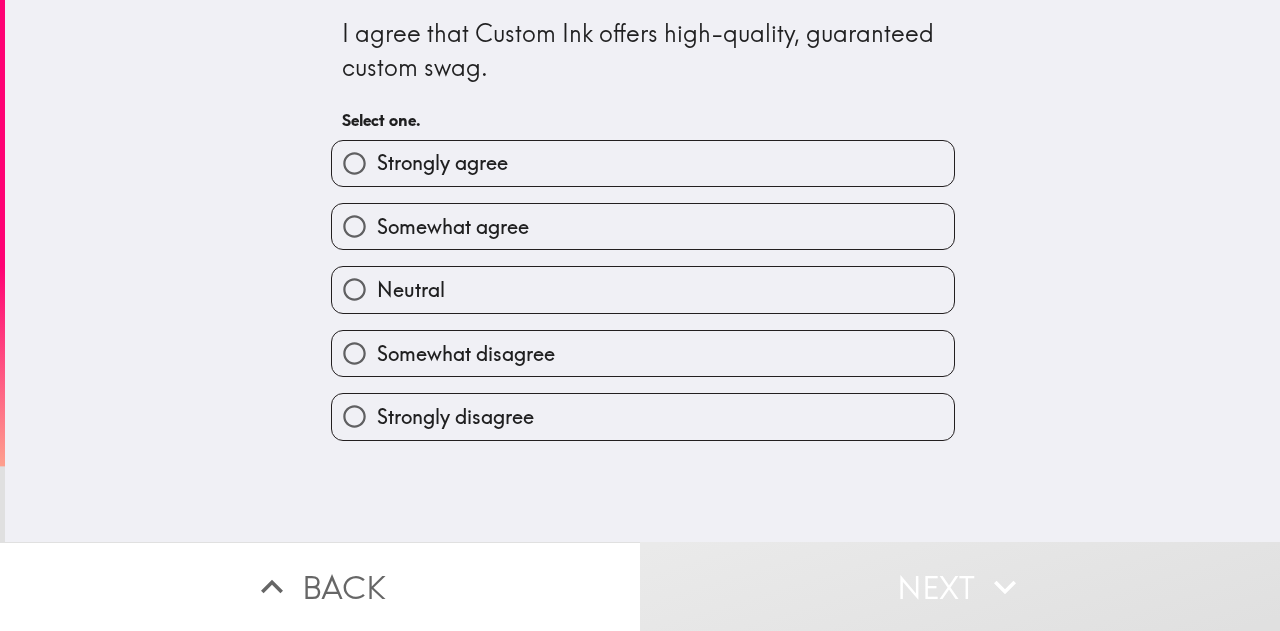 click on "Strongly agree" at bounding box center (643, 163) 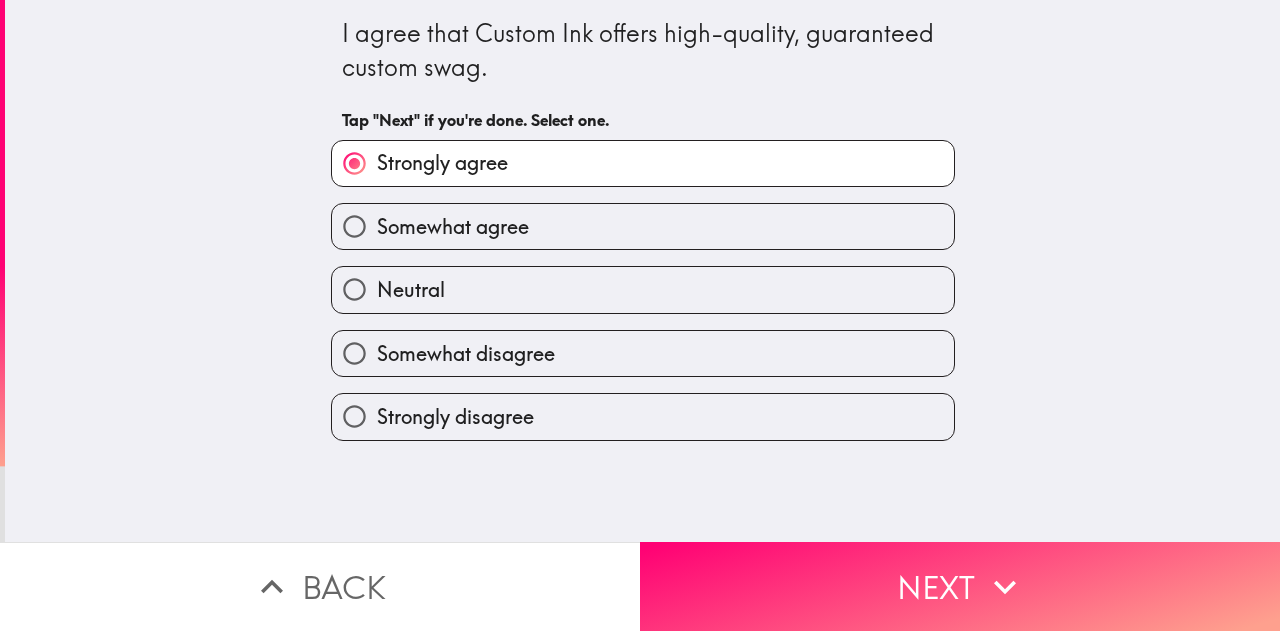 click on "I agree that Custom Ink offers high-quality, guaranteed custom swag. Tap "Next" if you're done.   Select one. Strongly agree Somewhat agree Neutral Somewhat disagree Strongly disagree" at bounding box center [642, 271] 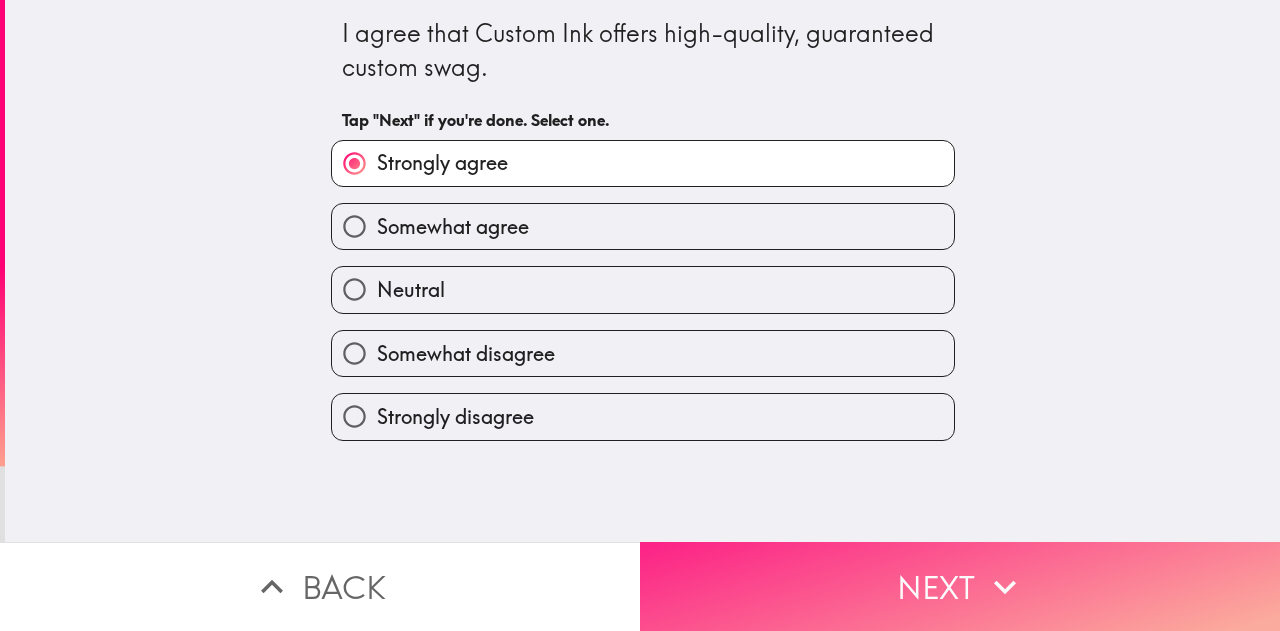 click on "Next" at bounding box center [960, 586] 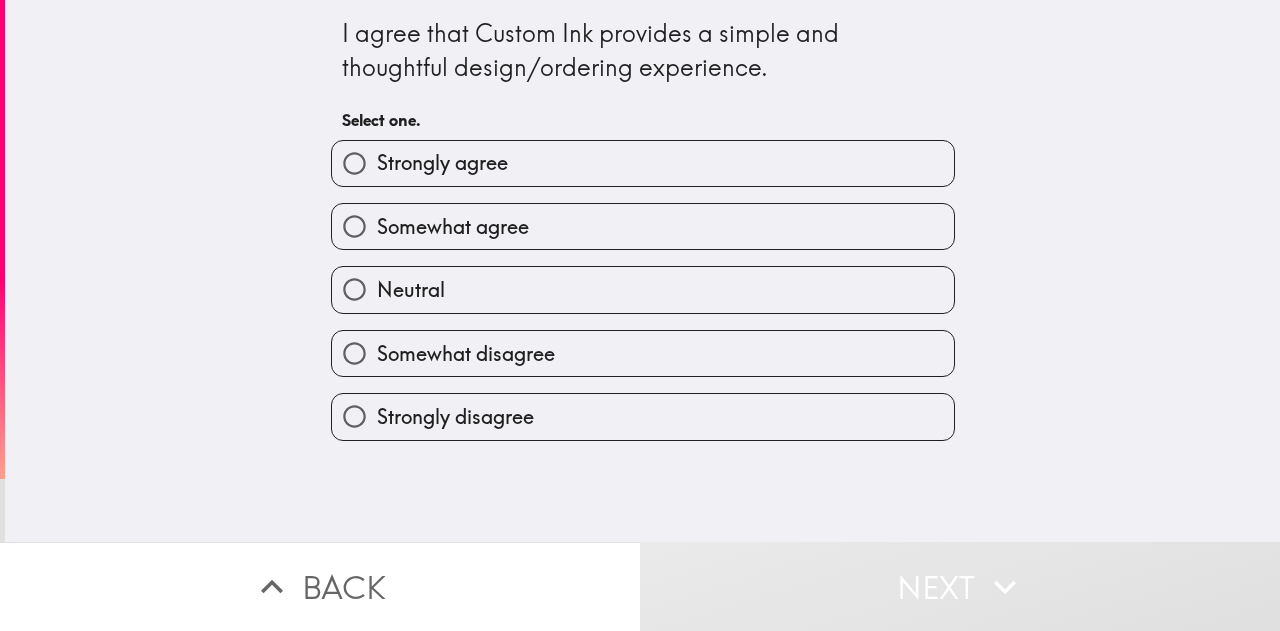 click on "Strongly agree" at bounding box center (643, 163) 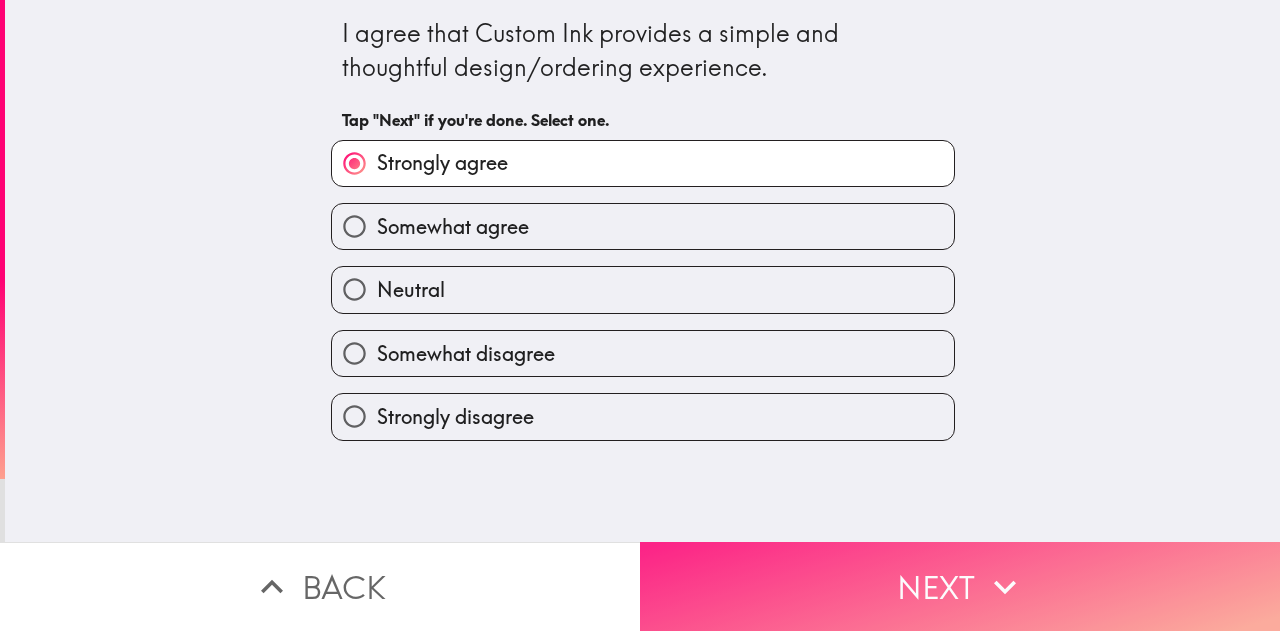 click 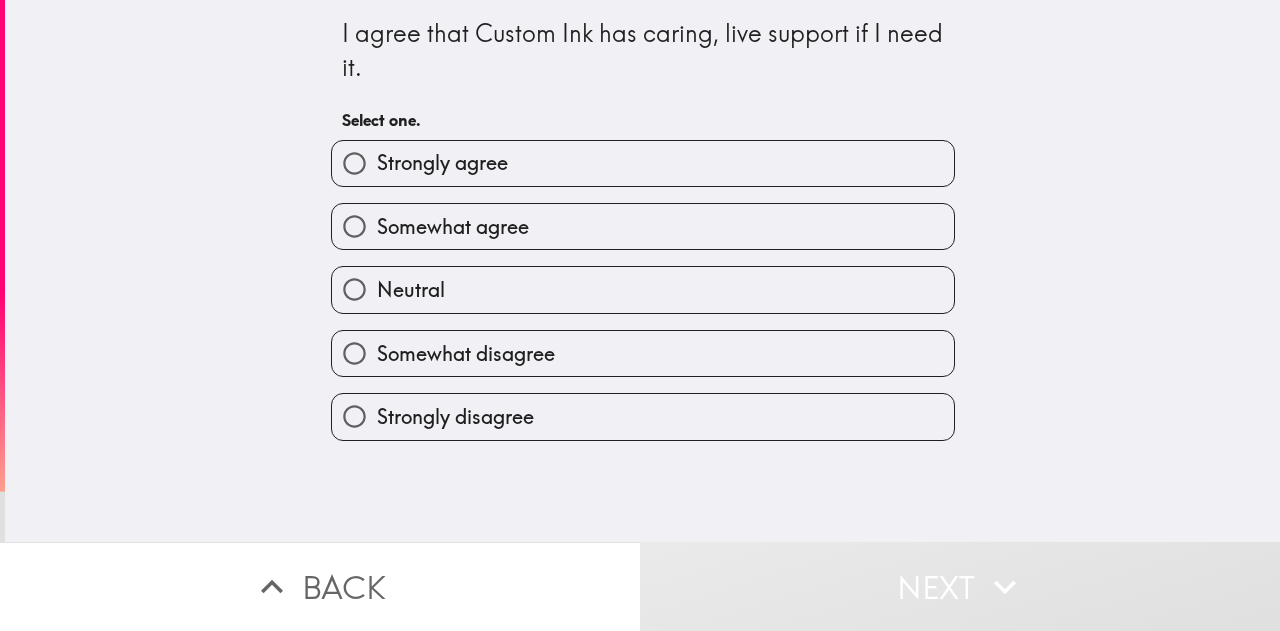 click on "Strongly agree" at bounding box center (643, 163) 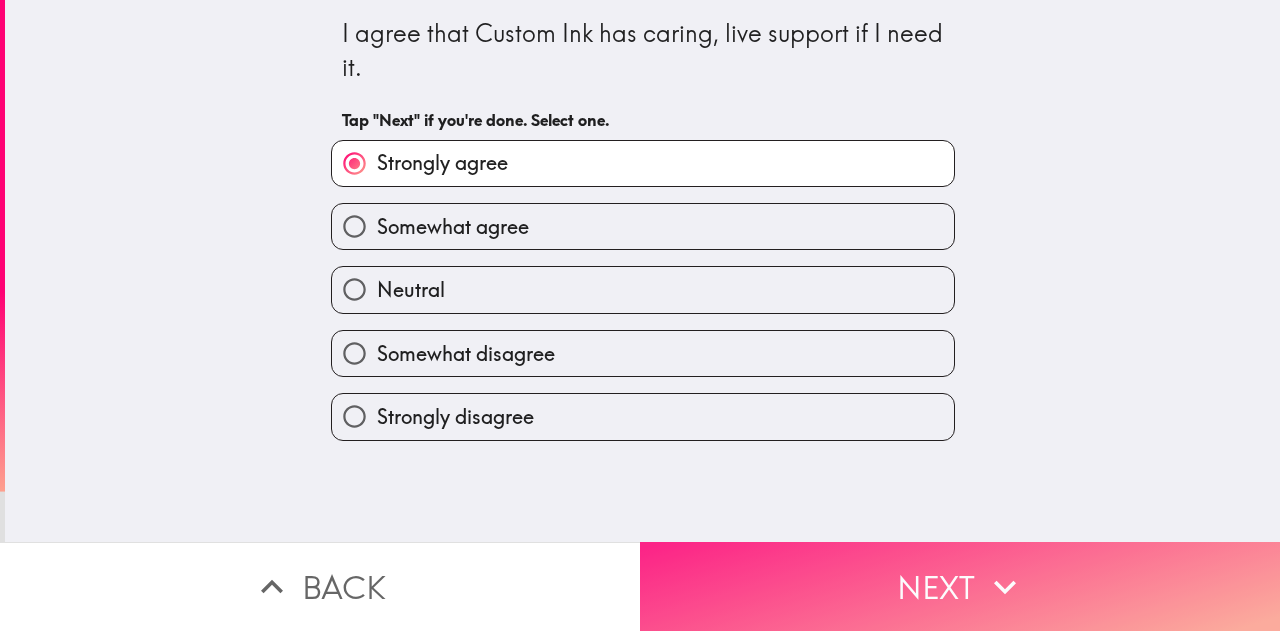 click 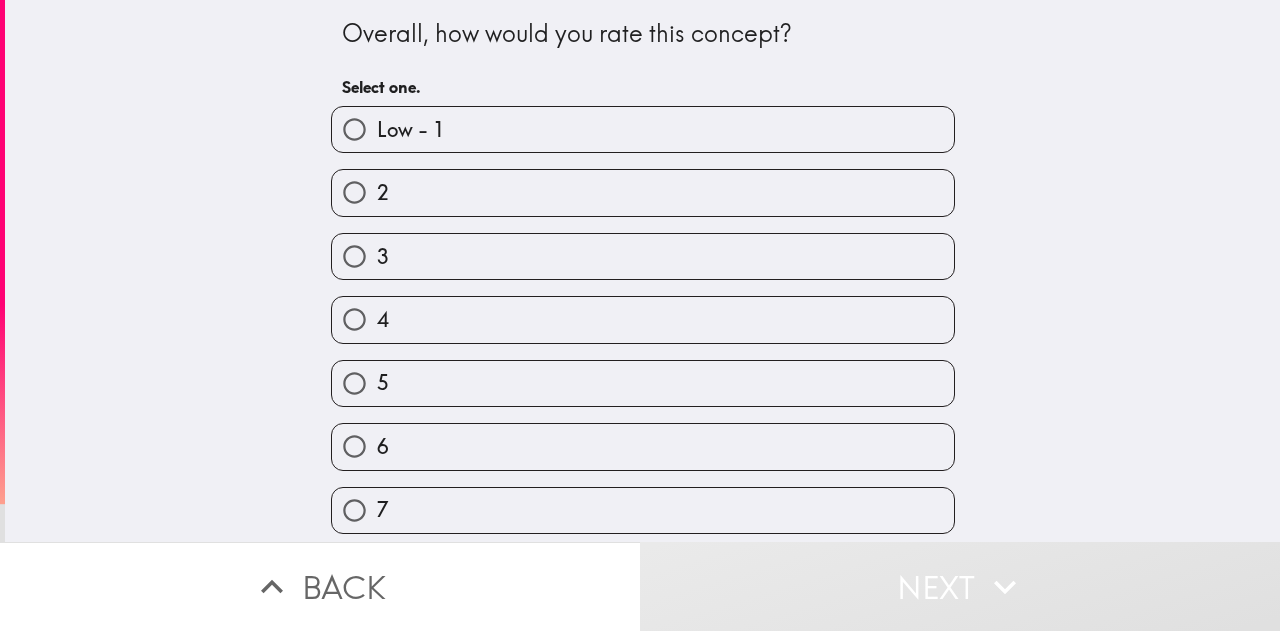 click on "2" at bounding box center (643, 192) 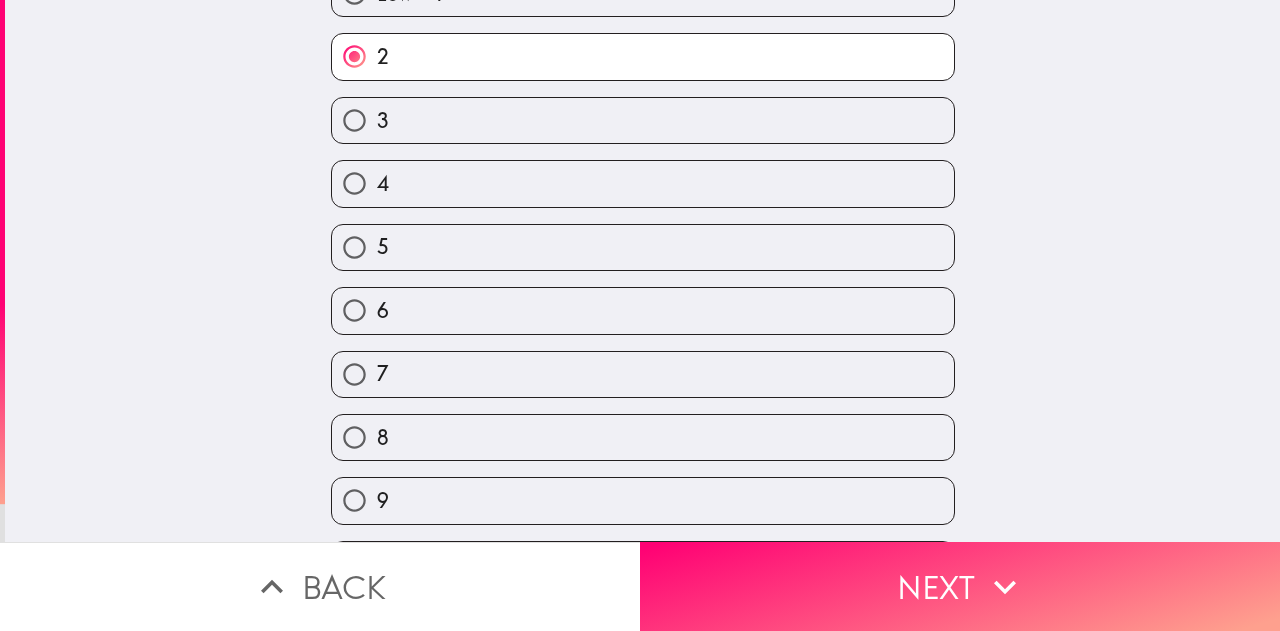 scroll, scrollTop: 203, scrollLeft: 0, axis: vertical 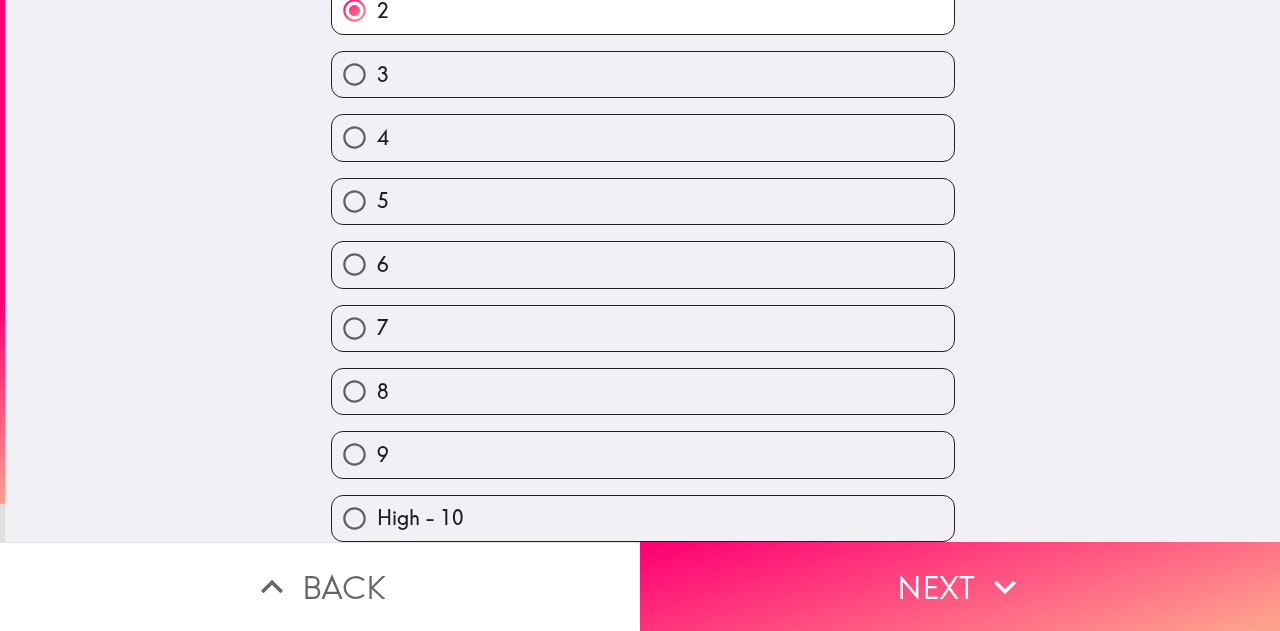 click on "9" at bounding box center (643, 454) 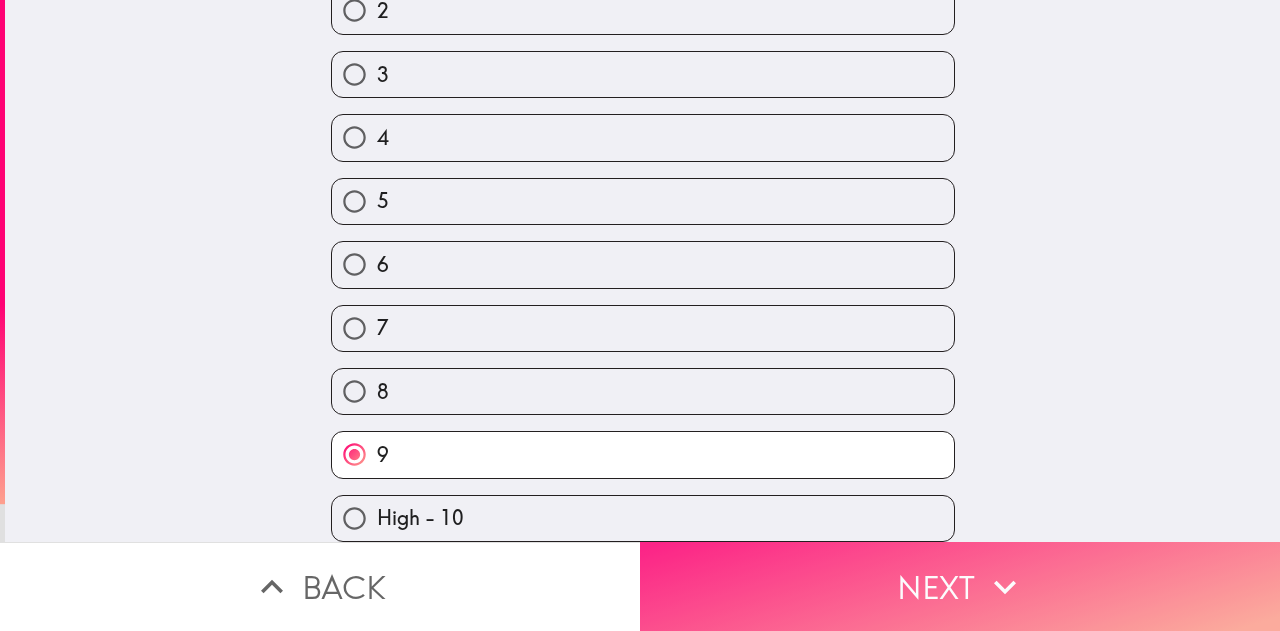 click on "Next" at bounding box center (960, 586) 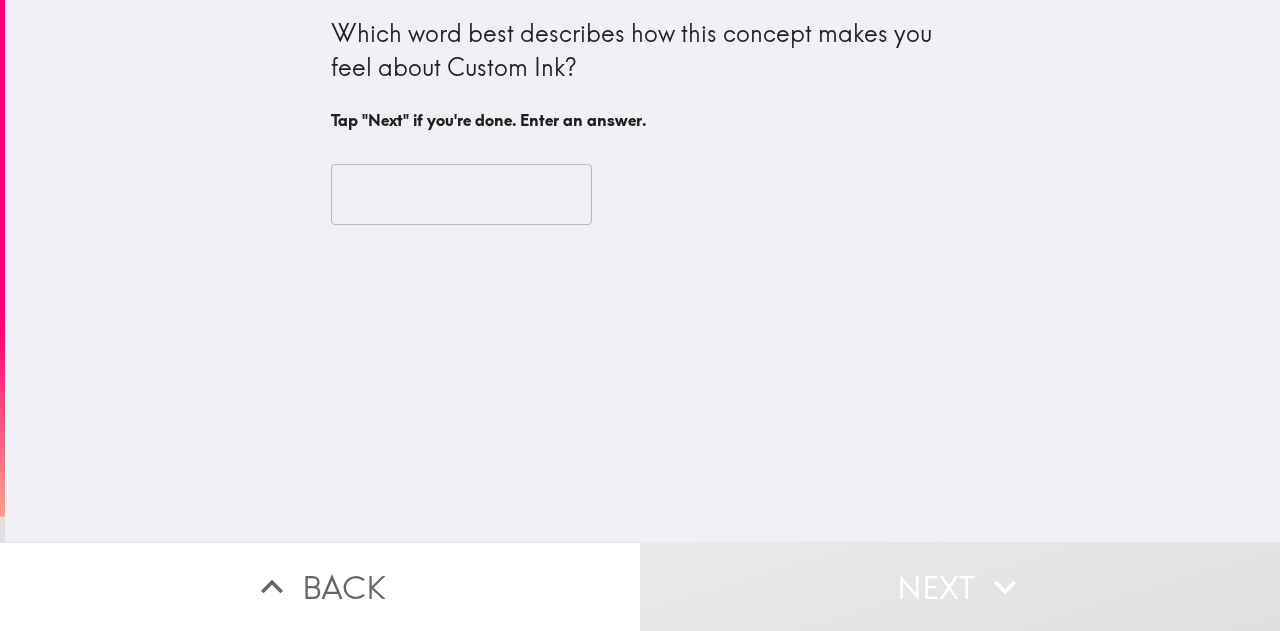 click at bounding box center [461, 195] 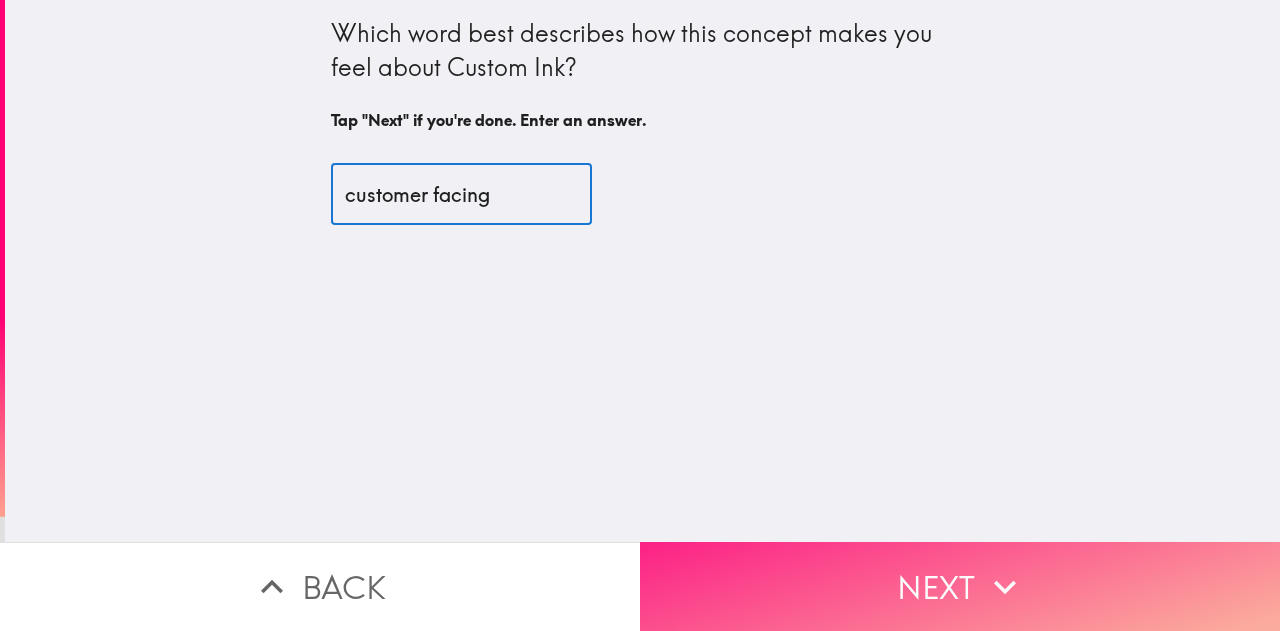 type on "customer facing" 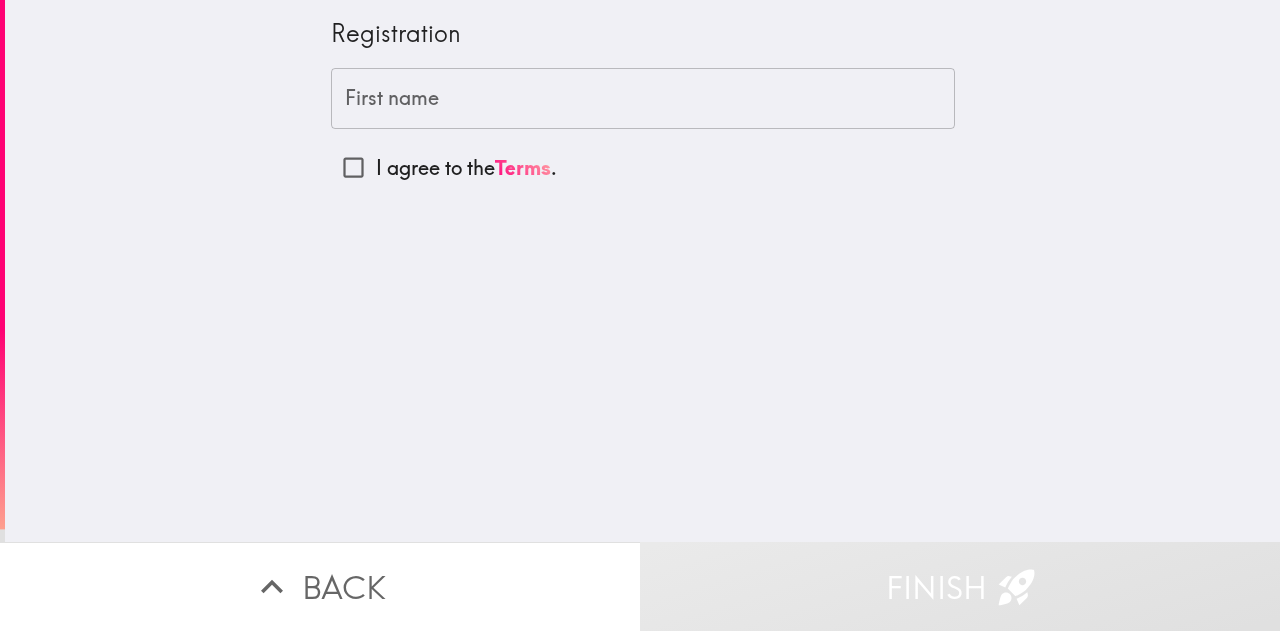 click on "First name" at bounding box center [643, 99] 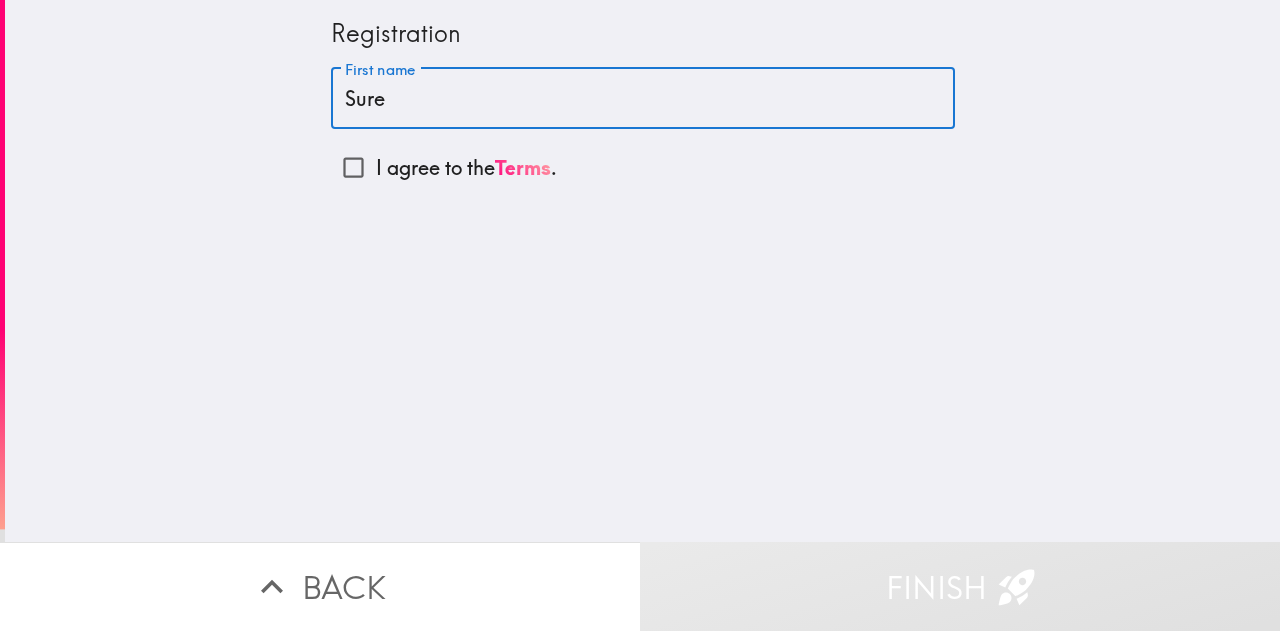 type on "Sure" 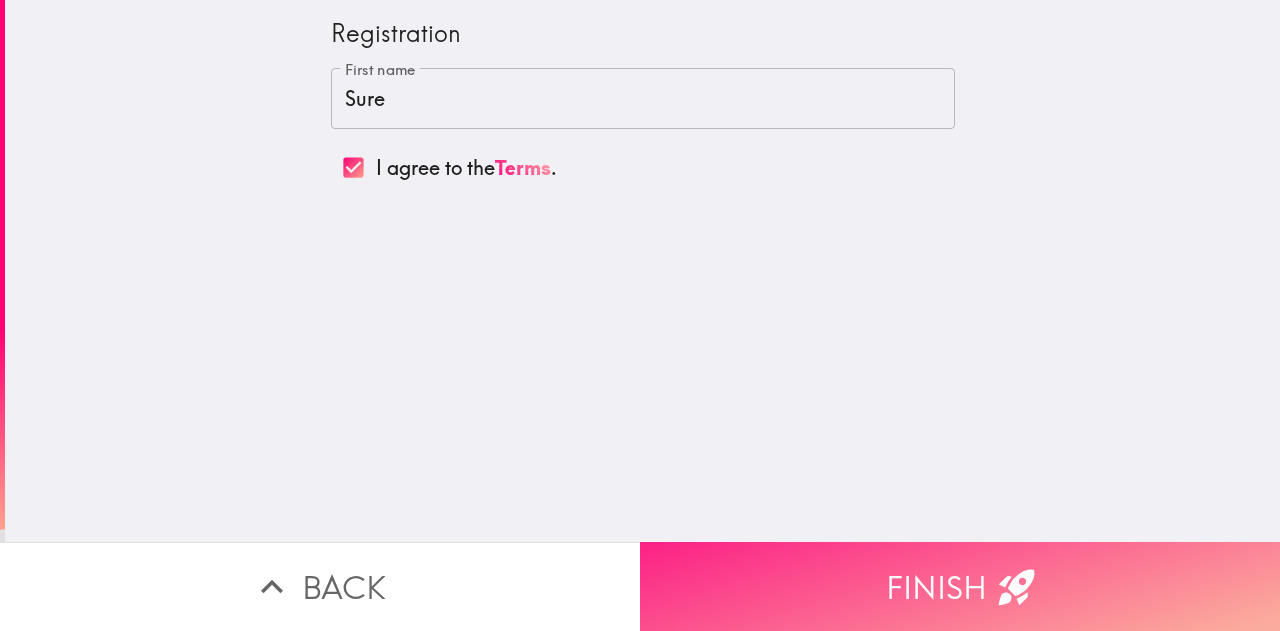 click on "Finish" at bounding box center [960, 586] 